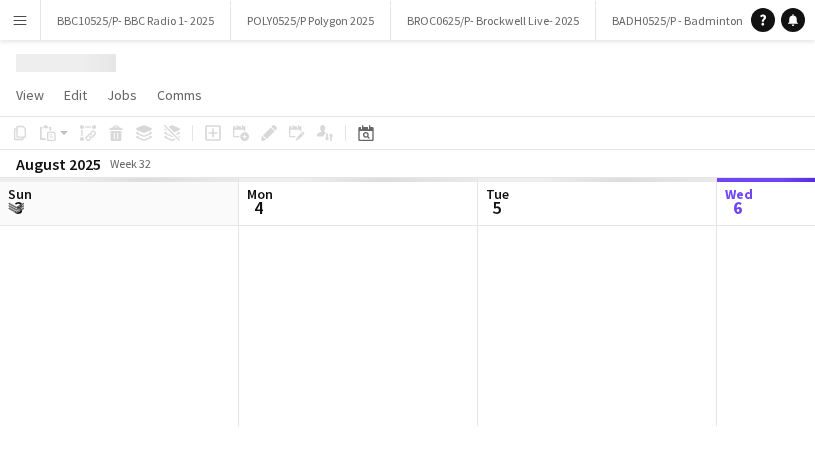 scroll, scrollTop: 0, scrollLeft: 0, axis: both 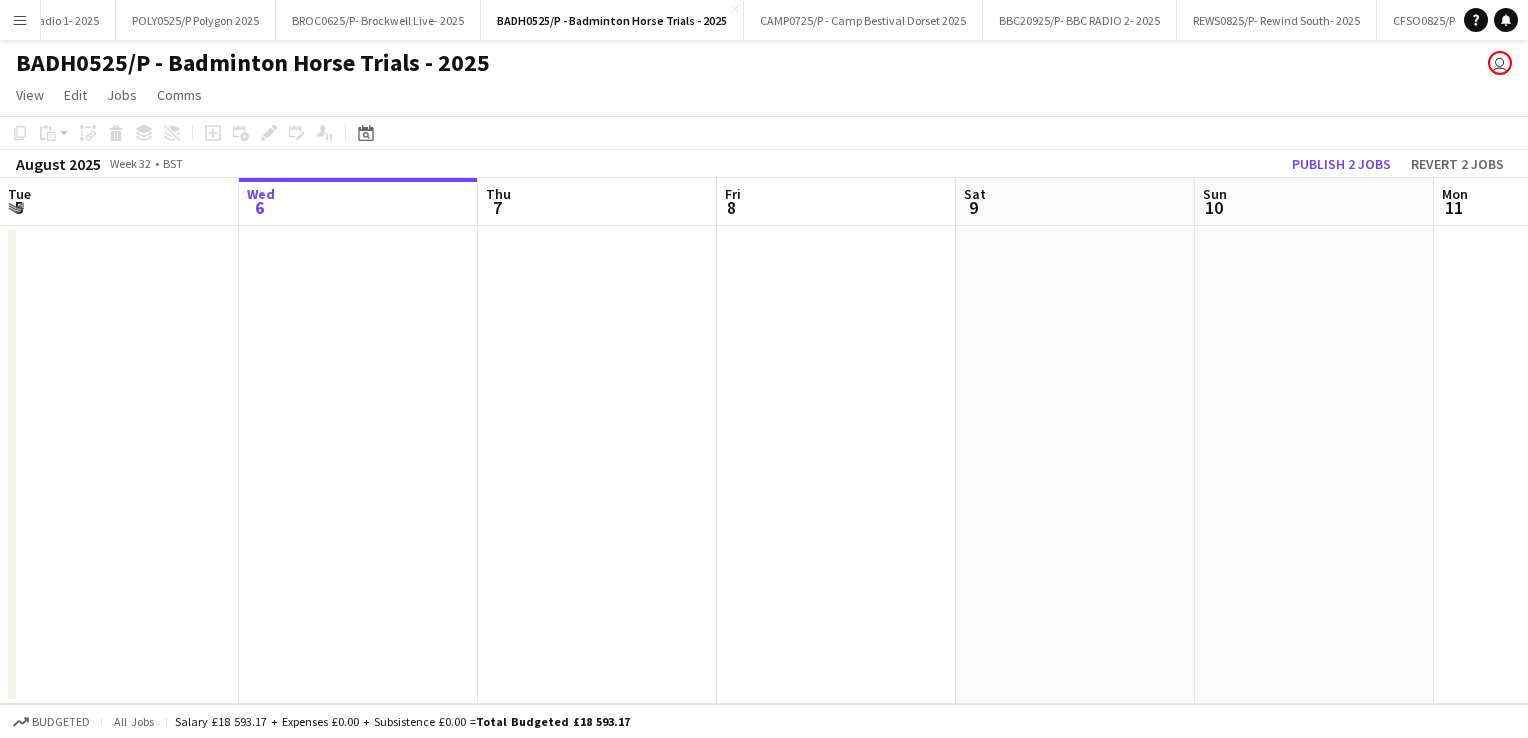 click on "Menu" at bounding box center [20, 20] 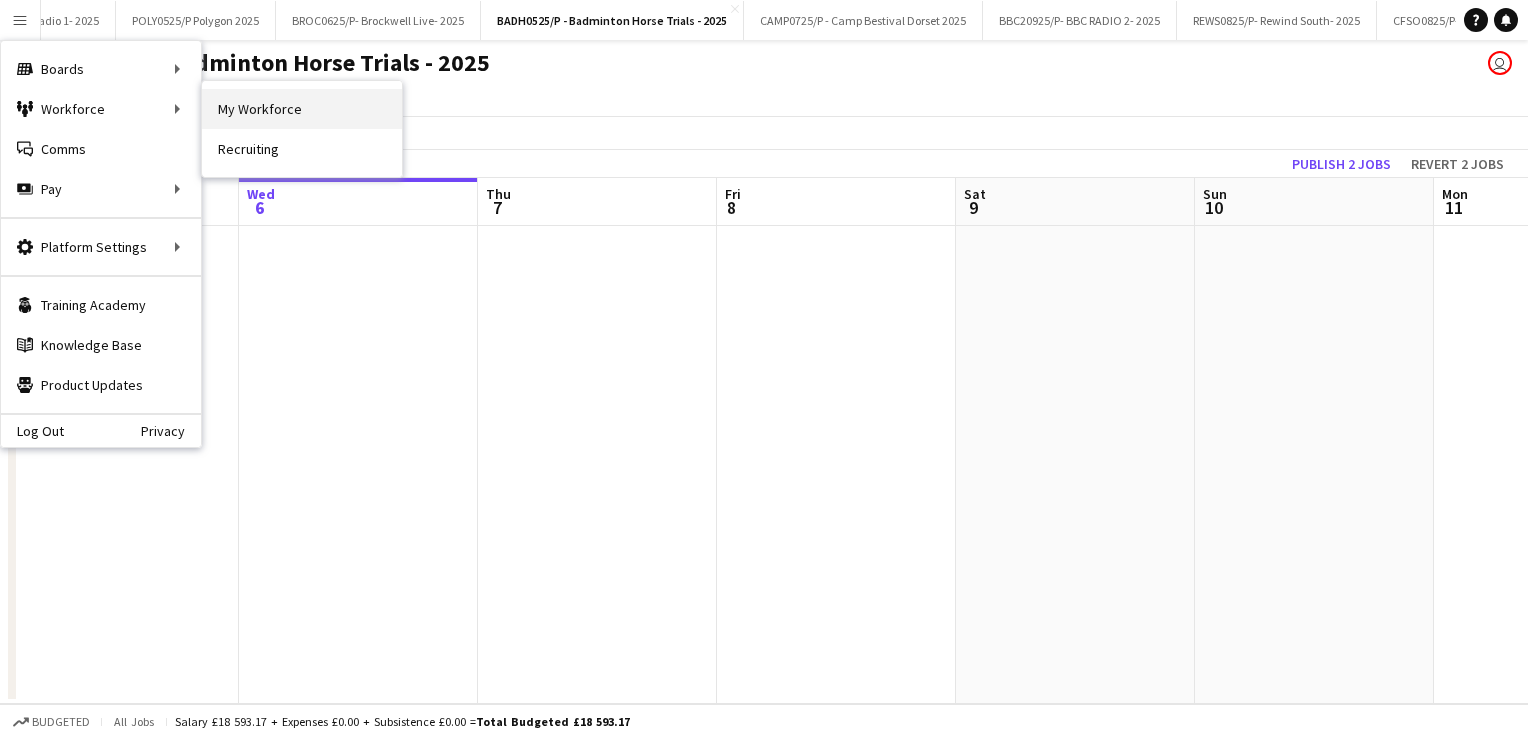 click on "My Workforce" at bounding box center (302, 109) 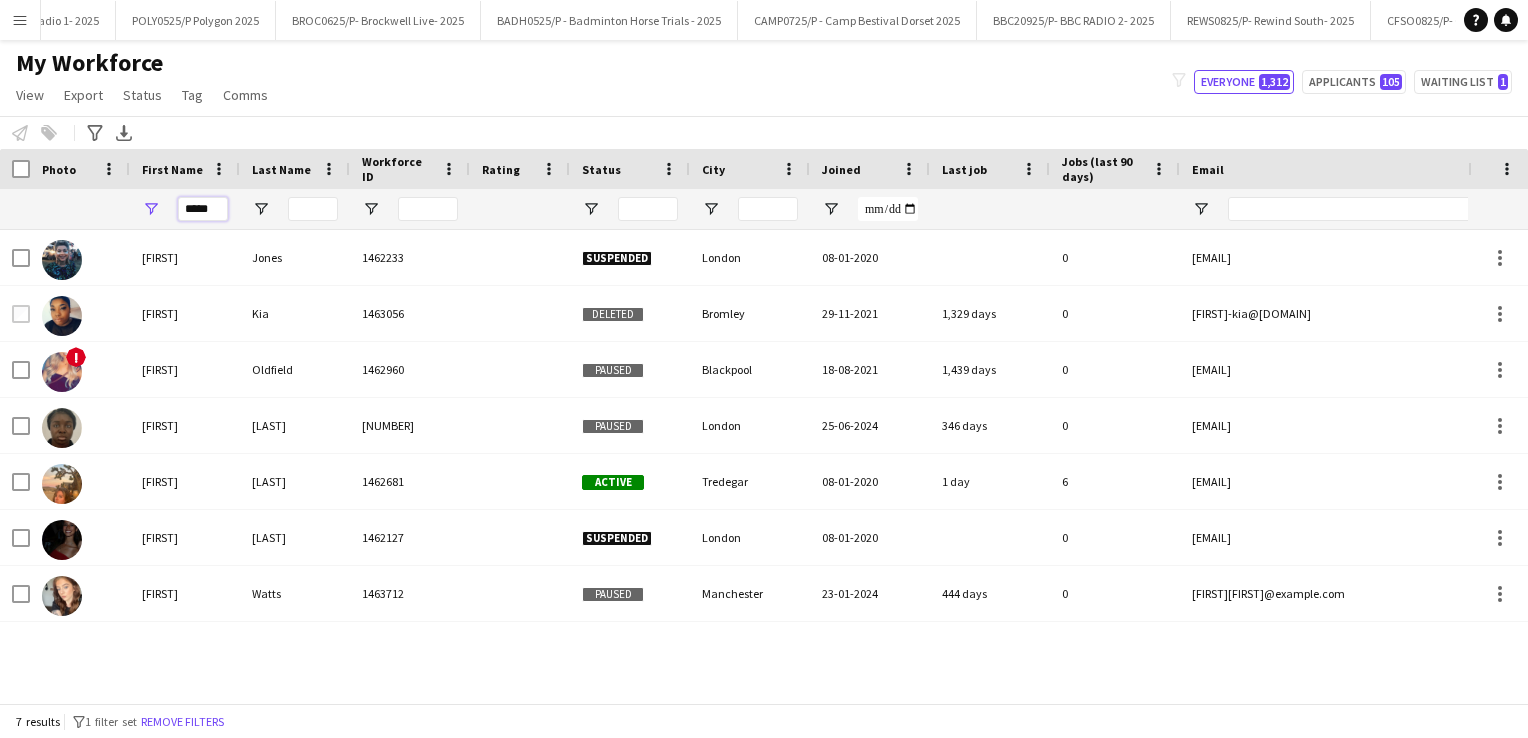 click on "*****" at bounding box center (203, 209) 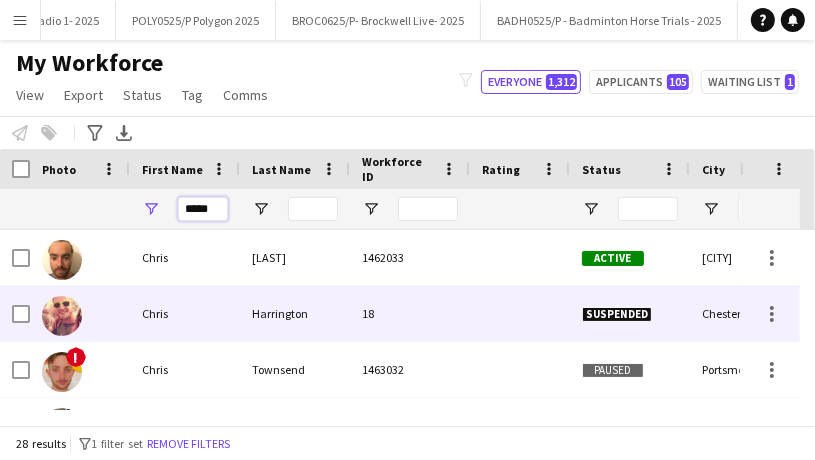 scroll, scrollTop: 59, scrollLeft: 0, axis: vertical 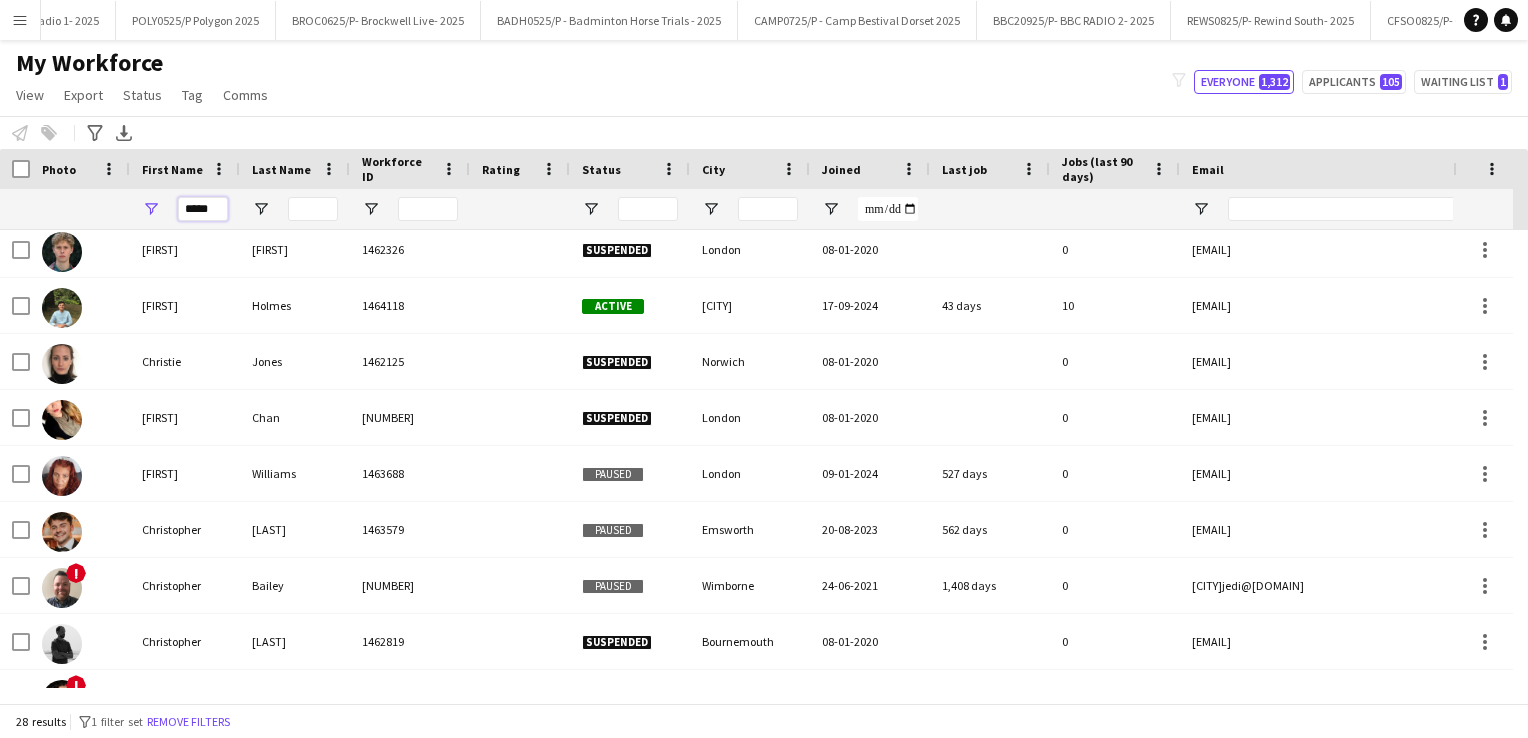 type on "*****" 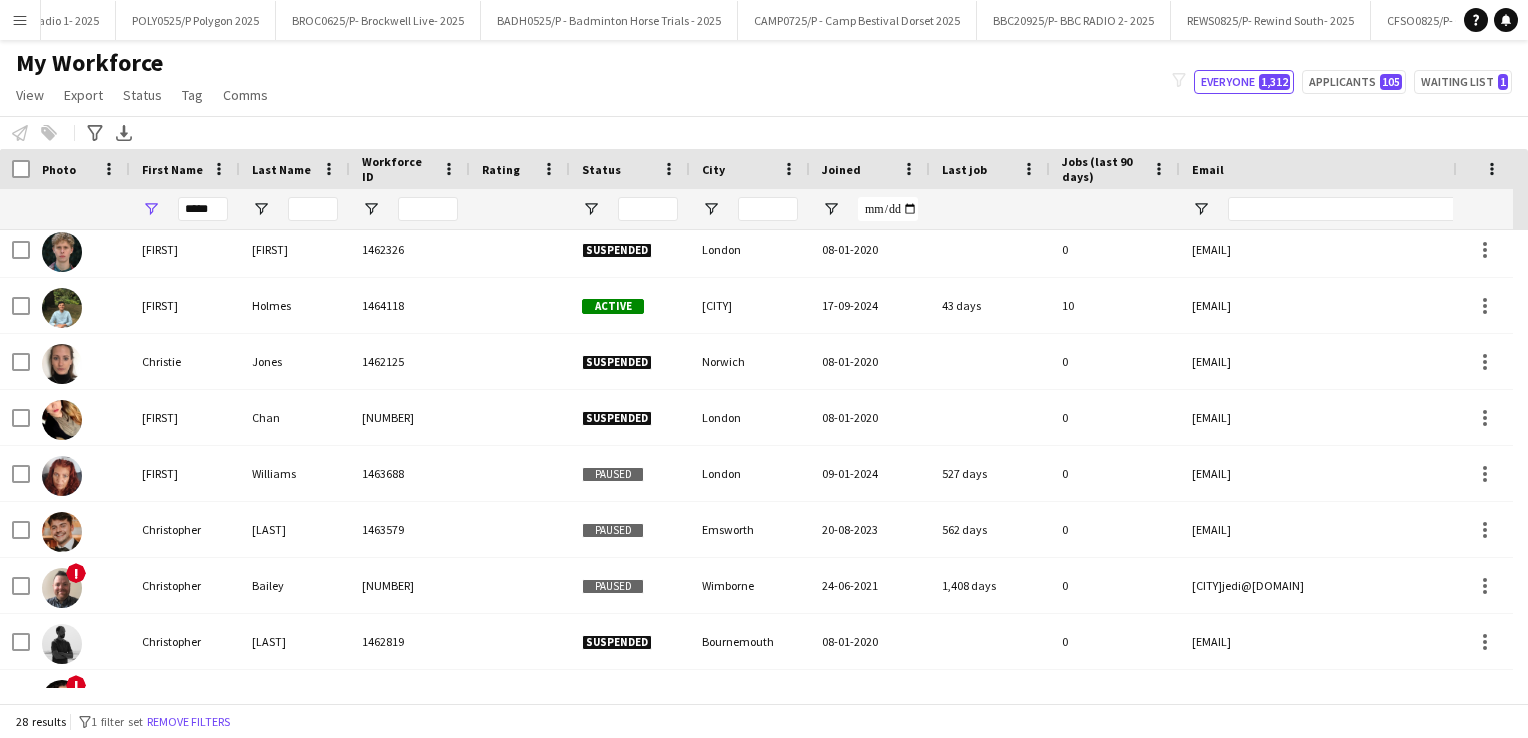click on "Menu" at bounding box center (20, 20) 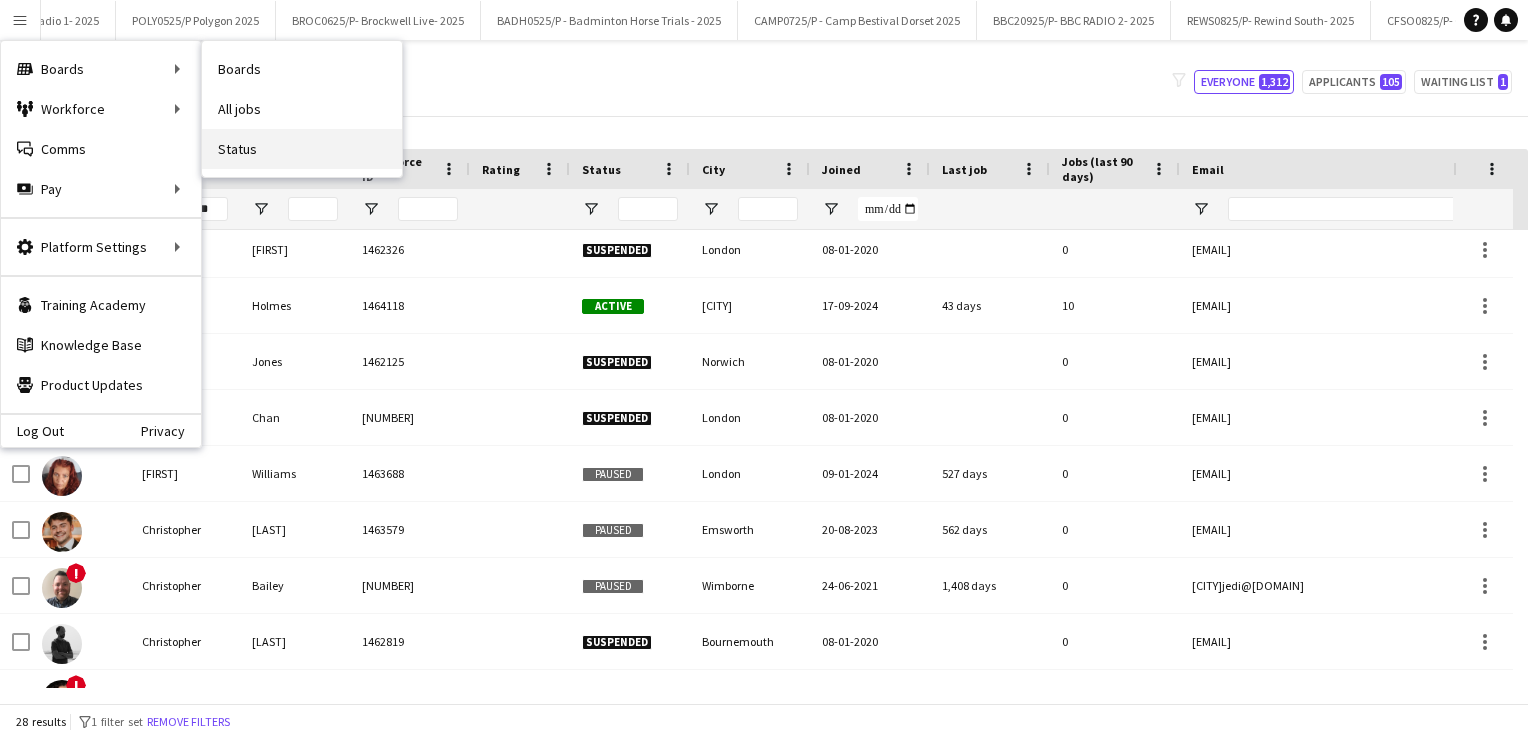 click on "Status" at bounding box center (302, 149) 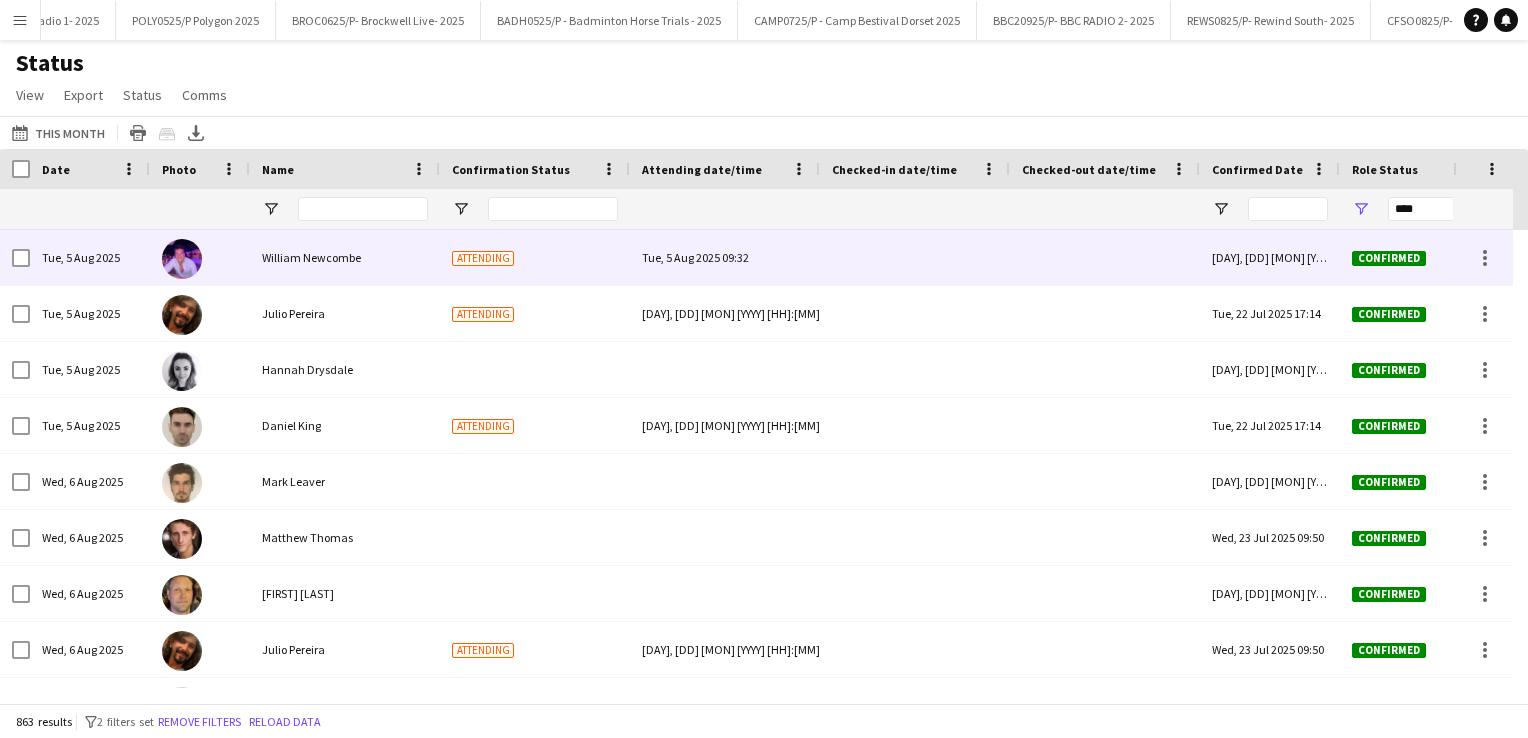 scroll, scrollTop: 0, scrollLeft: 54, axis: horizontal 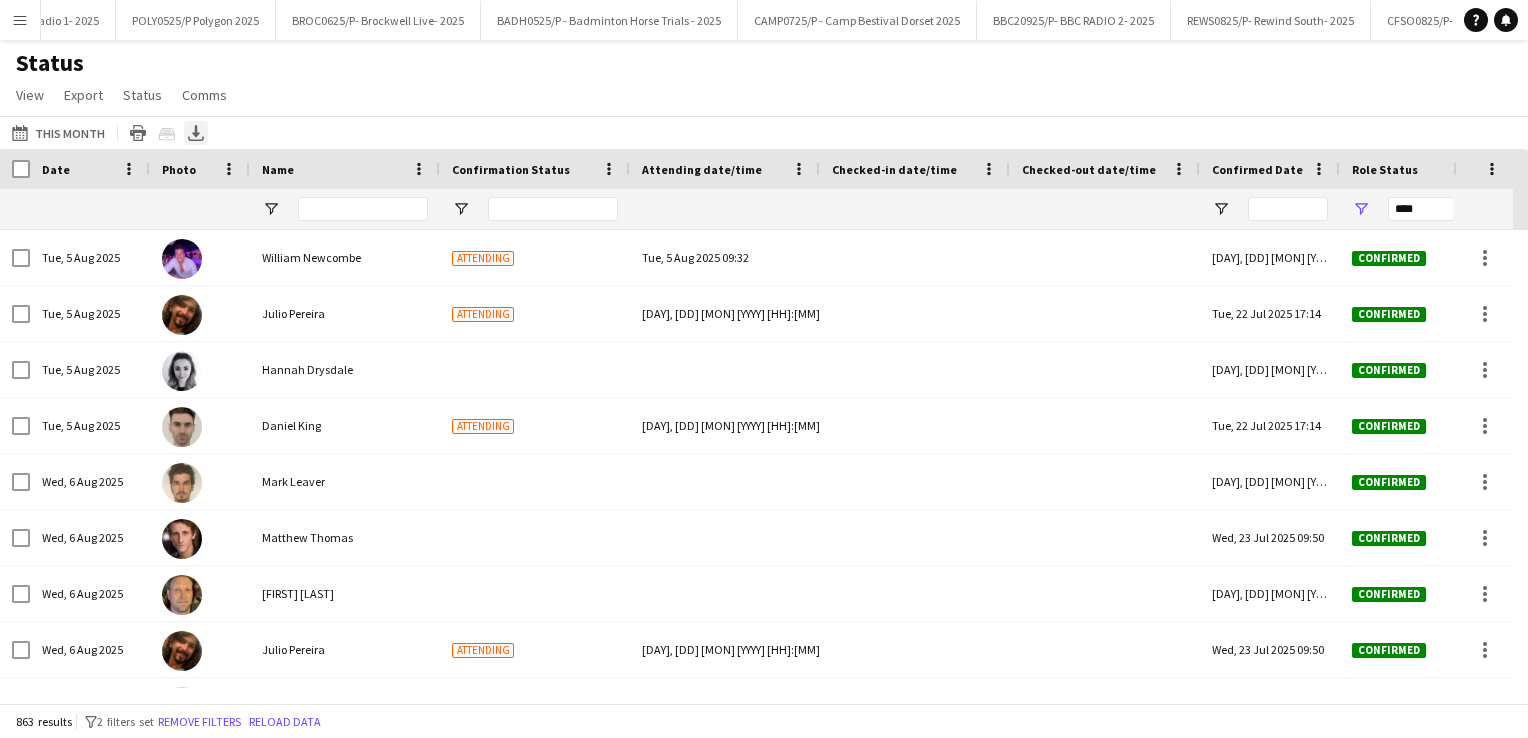 click on "Export XLSX" 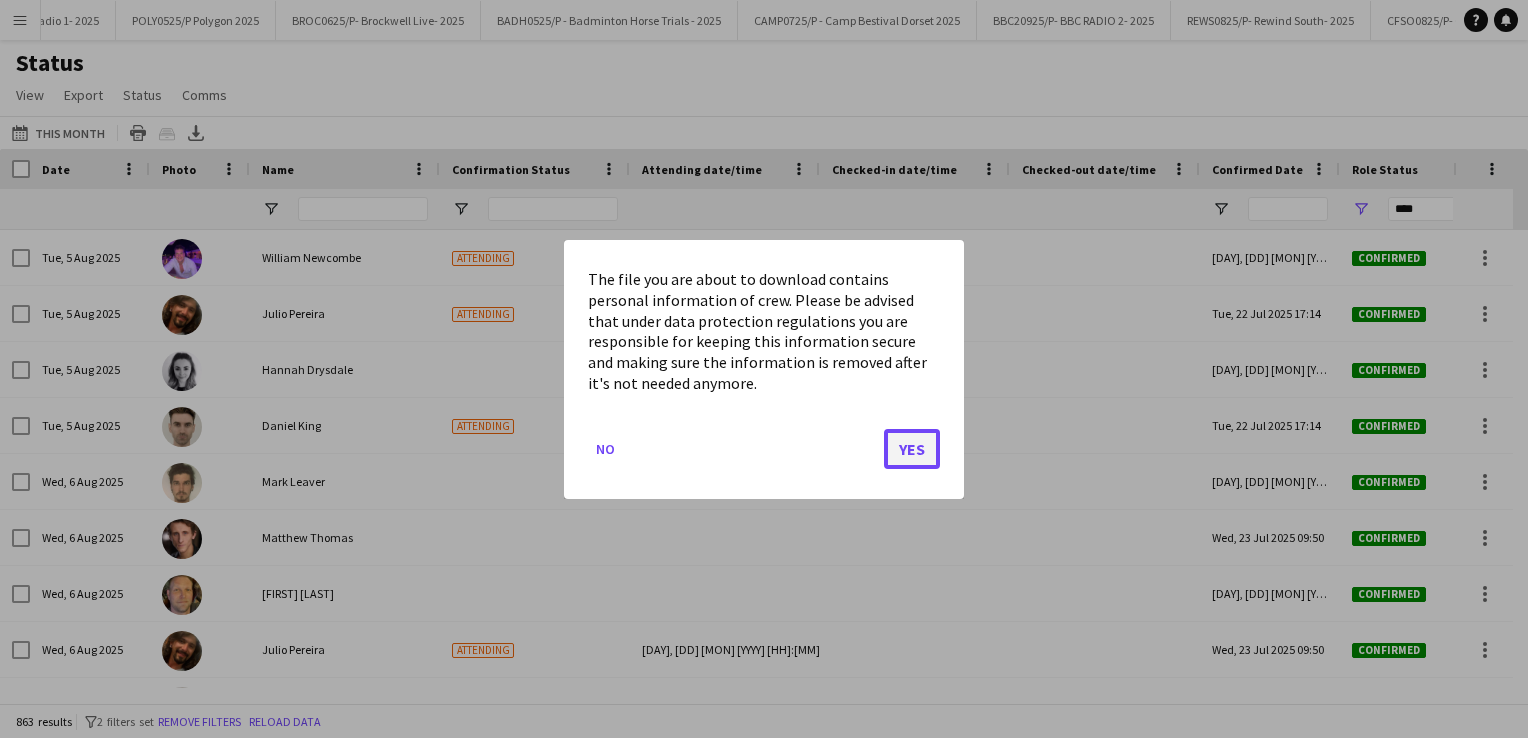 click on "Yes" 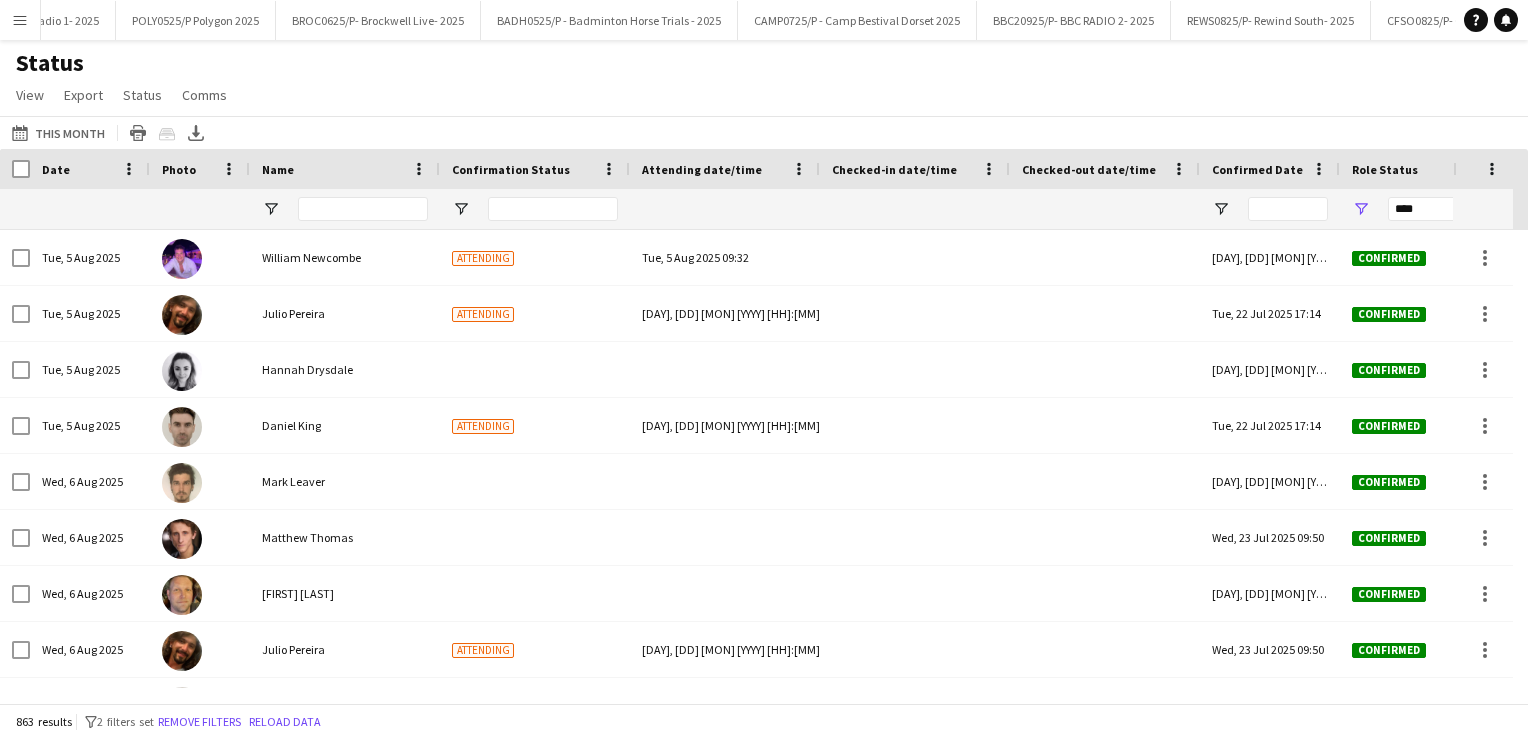 click on "Status   View   Views  Default view BTB upload workforce New starters Payroll checks Standard Timesheets New view Update view Delete view Edit name Customise view Customise filters Reset Filters Reset View Reset All  Export  Export as XLSX Export as CSV Export as PDF Crew files as ZIP  Status  Confirm attendance Check-in Check-out Clear confirm attendance Clear check-in Clear check-out  Comms  Send notification Chat" 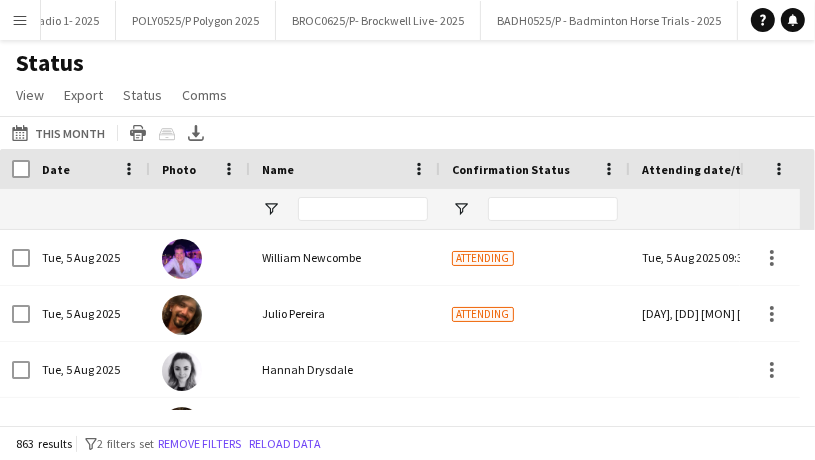 click on "Menu" at bounding box center (20, 20) 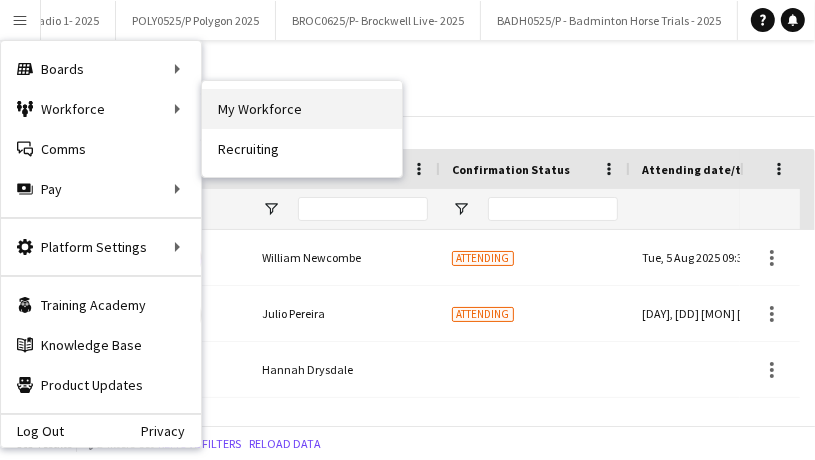 click on "My Workforce" at bounding box center (302, 109) 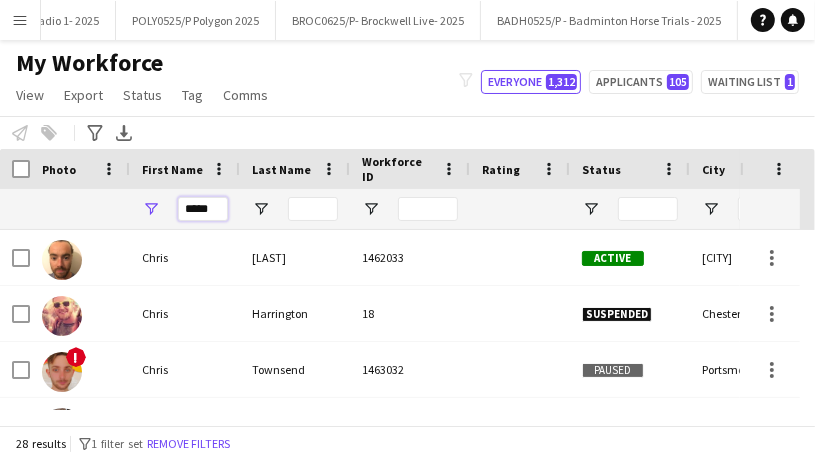 click on "*****" at bounding box center [203, 209] 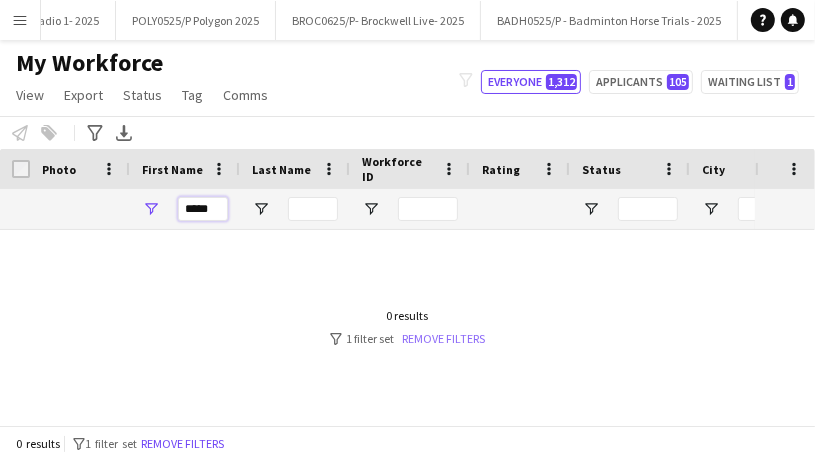 type on "****" 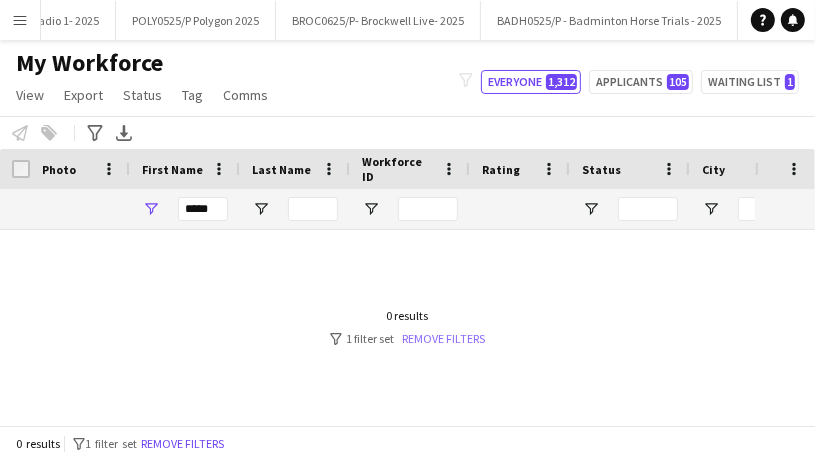 click on "Remove filters" at bounding box center (443, 338) 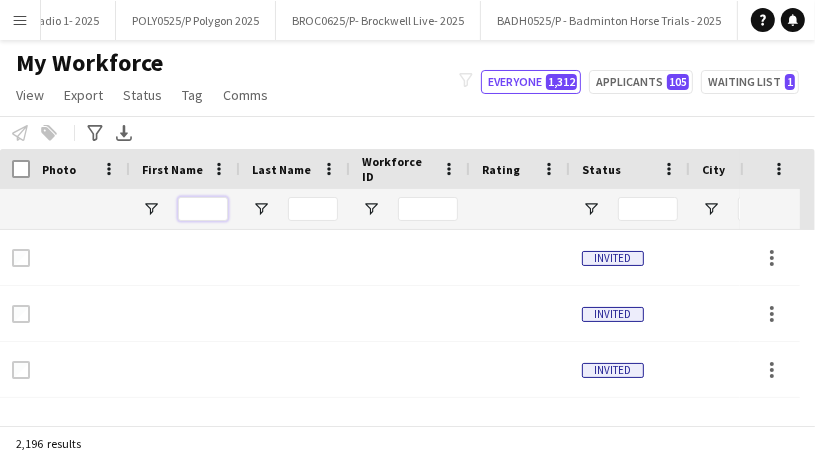 click at bounding box center [203, 209] 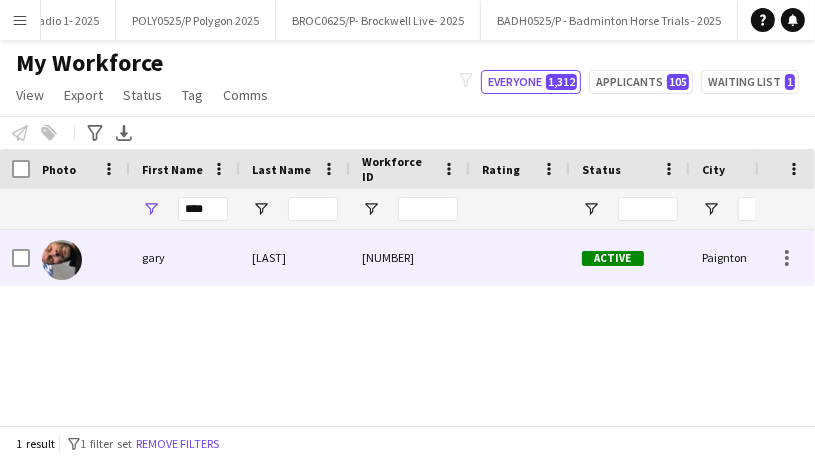 click on "[LAST]" at bounding box center (295, 257) 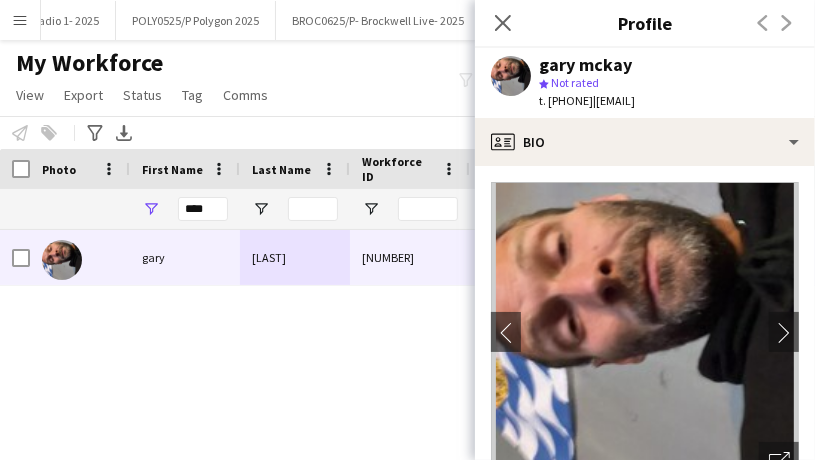 drag, startPoint x: 632, startPoint y: 101, endPoint x: 548, endPoint y: 105, distance: 84.095184 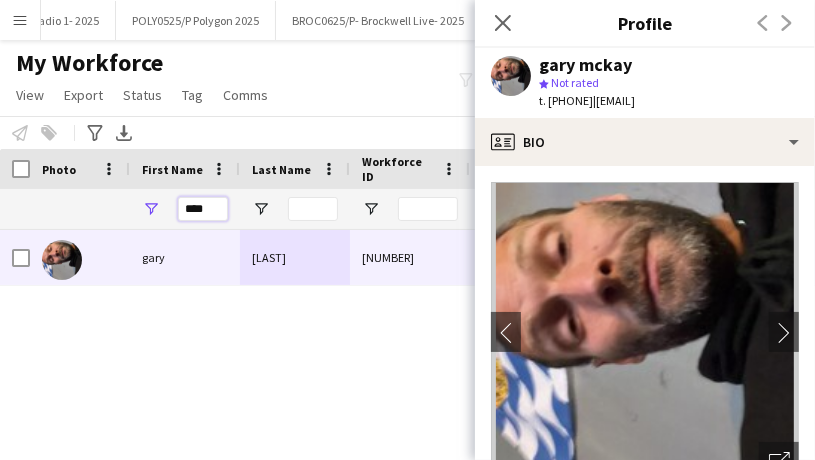 click on "****" at bounding box center (203, 209) 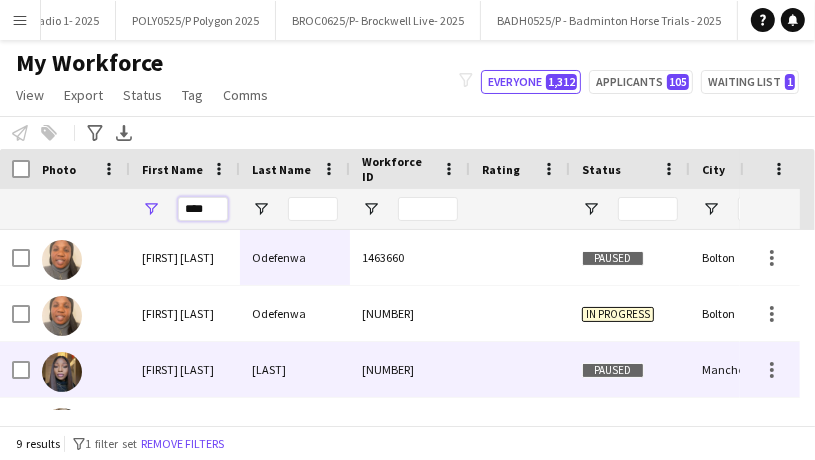 scroll, scrollTop: 164, scrollLeft: 0, axis: vertical 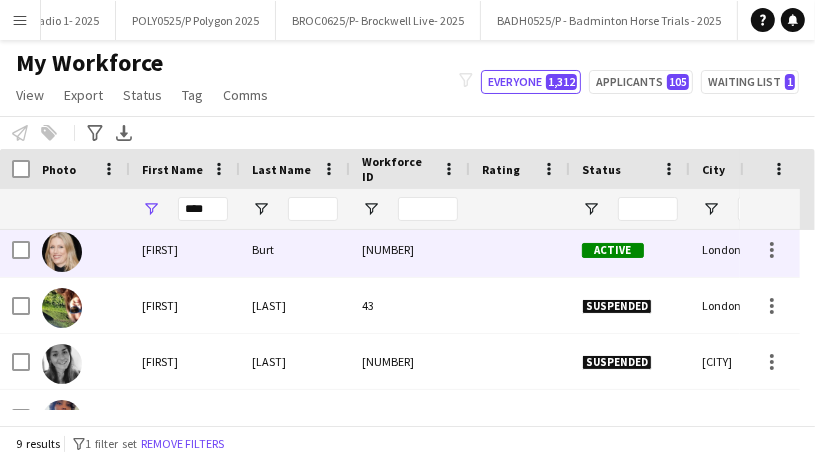 click on "[NUMBER]" at bounding box center [410, 249] 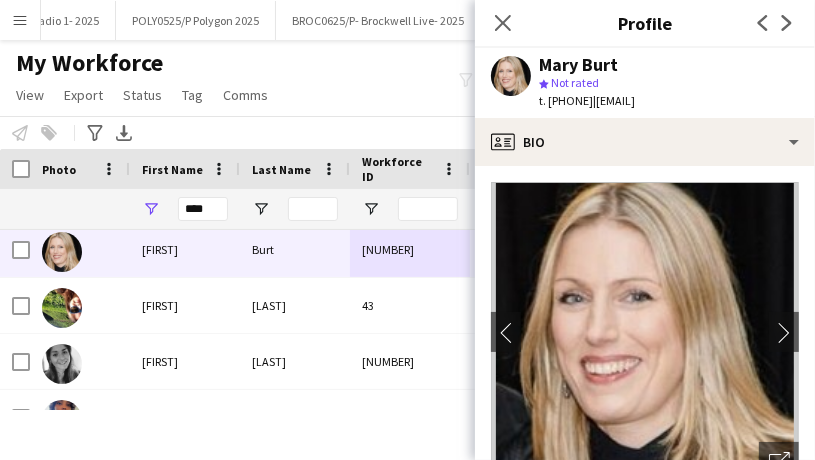 drag, startPoint x: 626, startPoint y: 102, endPoint x: 552, endPoint y: 103, distance: 74.00676 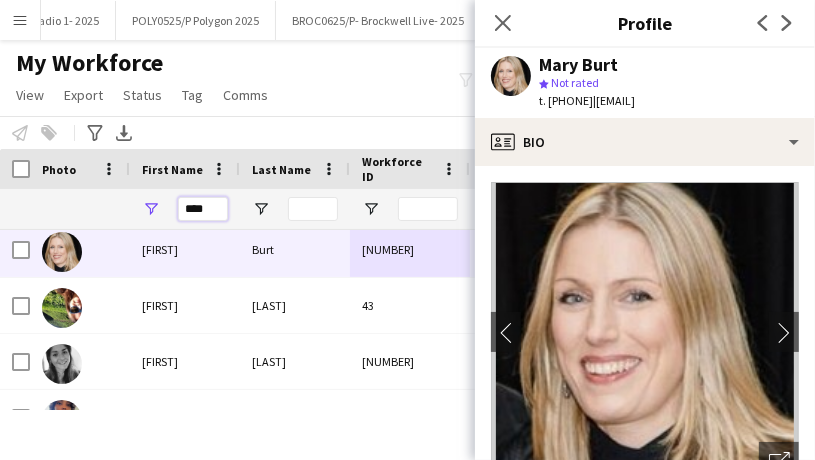 drag, startPoint x: 212, startPoint y: 211, endPoint x: 173, endPoint y: 204, distance: 39.623226 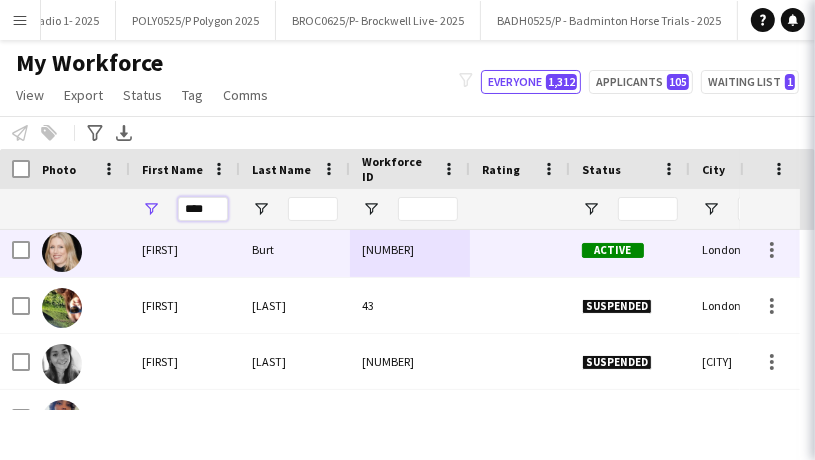 scroll, scrollTop: 0, scrollLeft: 0, axis: both 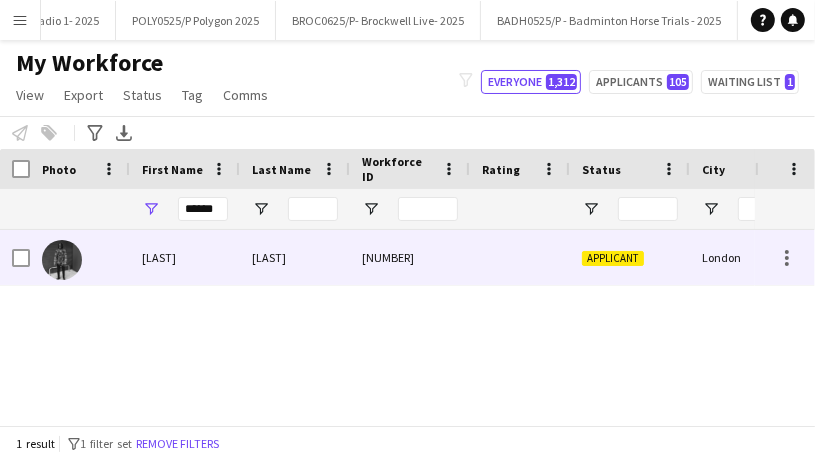 click on "[LAST]" at bounding box center [185, 257] 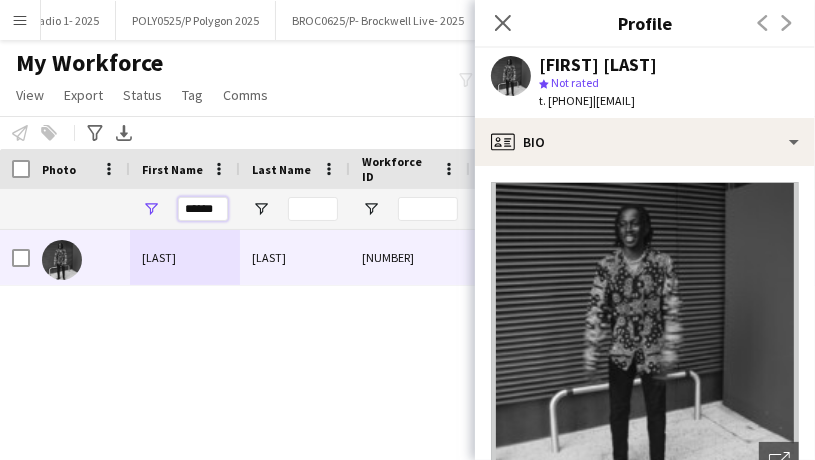 click on "******" at bounding box center [203, 209] 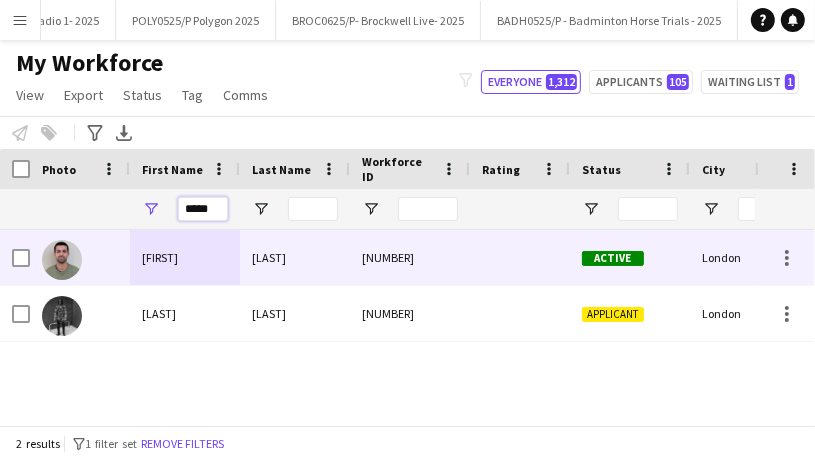 scroll, scrollTop: 0, scrollLeft: 186, axis: horizontal 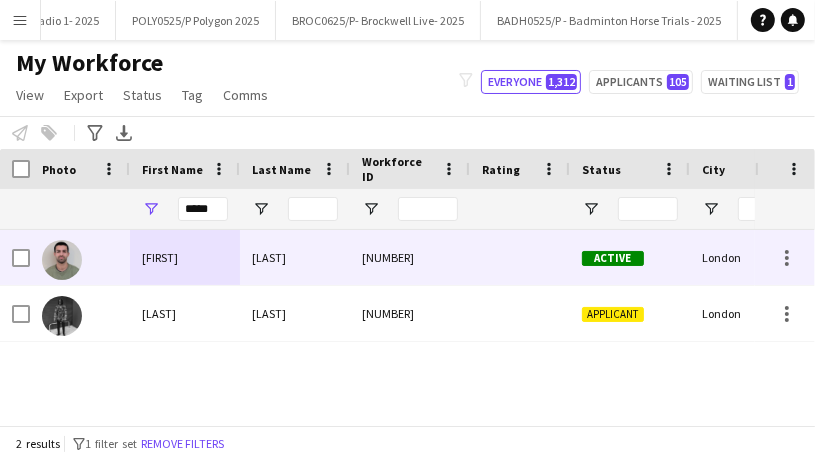 click on "[FIRST]" at bounding box center (185, 257) 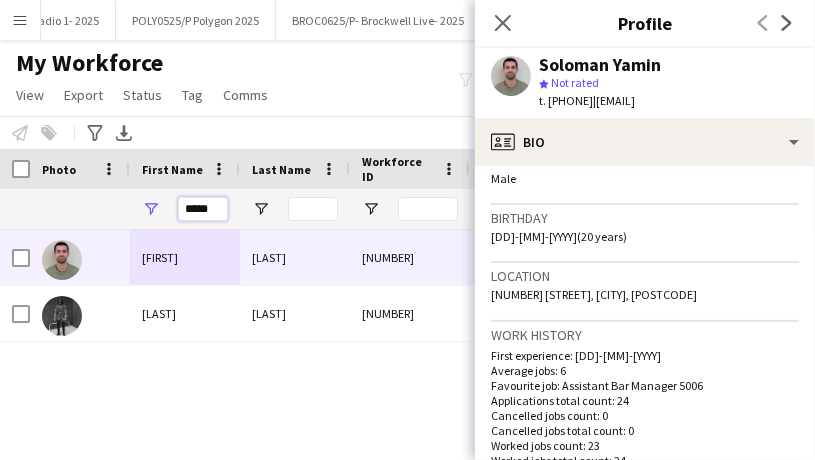 drag, startPoint x: 225, startPoint y: 207, endPoint x: 144, endPoint y: 206, distance: 81.00617 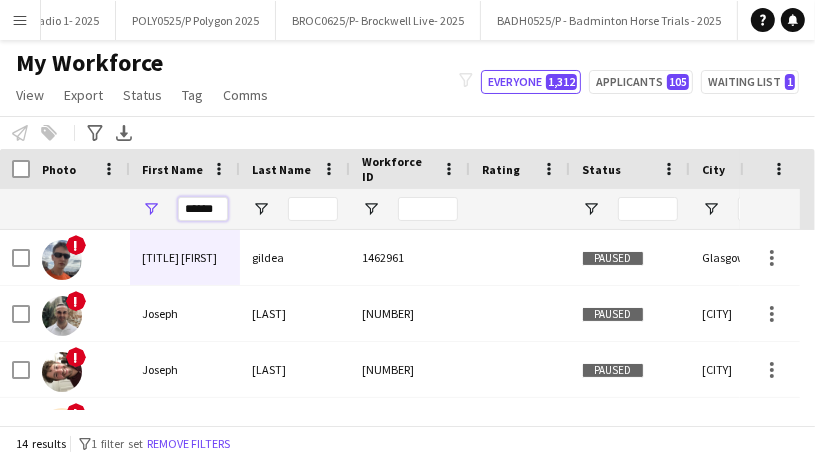 type on "******" 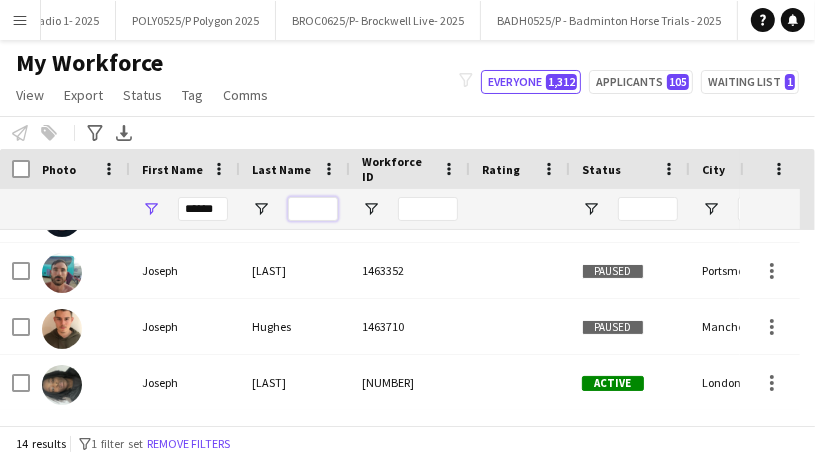click at bounding box center (313, 209) 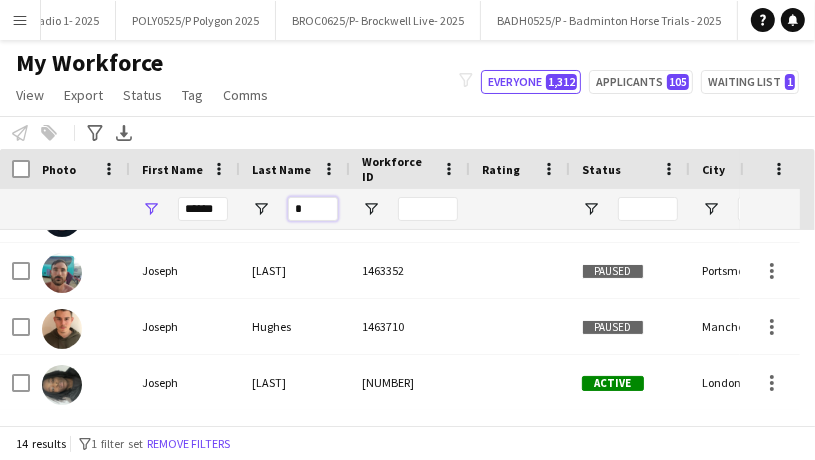 type on "*" 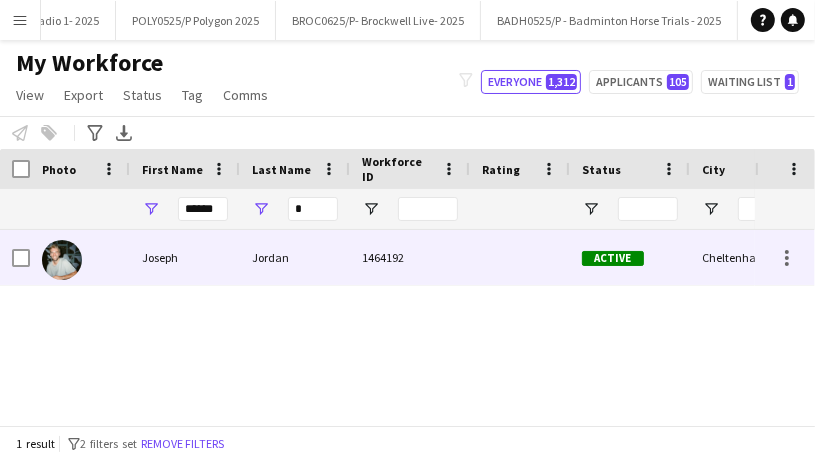 click on "1464192" at bounding box center [410, 257] 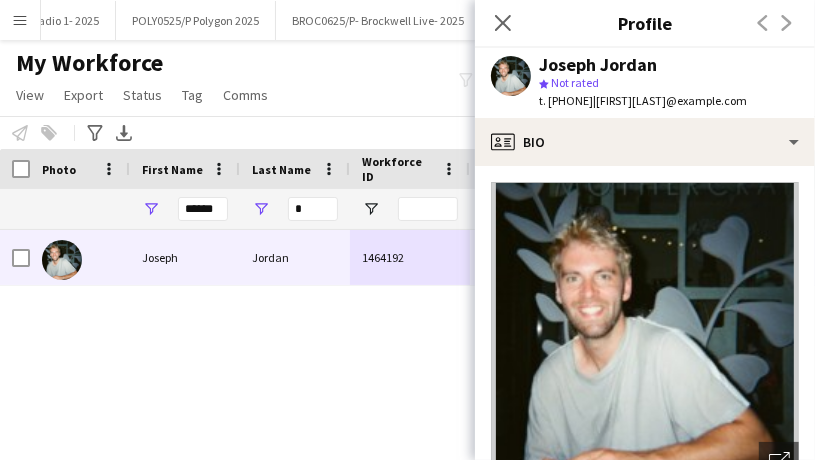 drag, startPoint x: 625, startPoint y: 99, endPoint x: 551, endPoint y: 100, distance: 74.00676 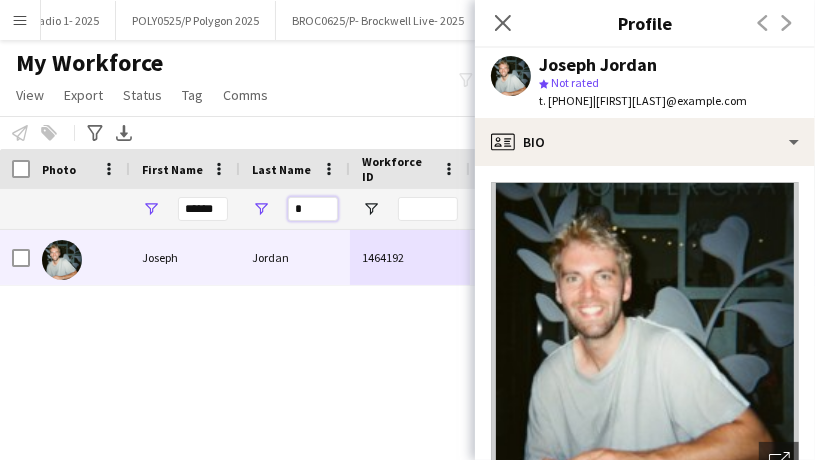 click on "*" at bounding box center [313, 209] 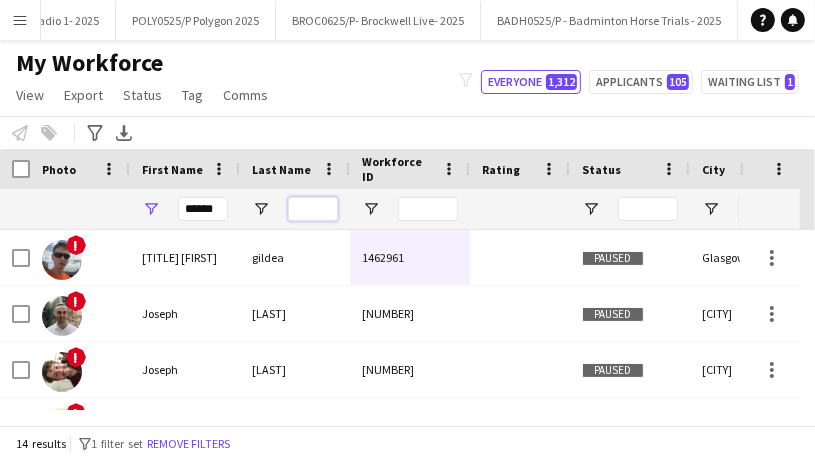 type 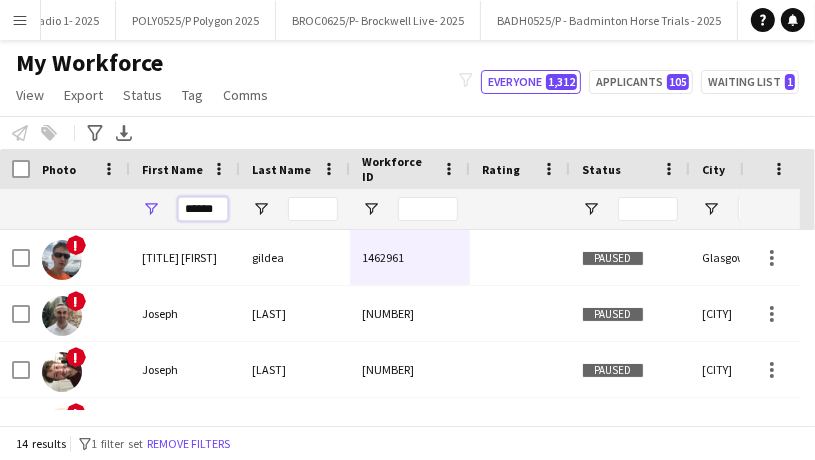 click on "******" at bounding box center (203, 209) 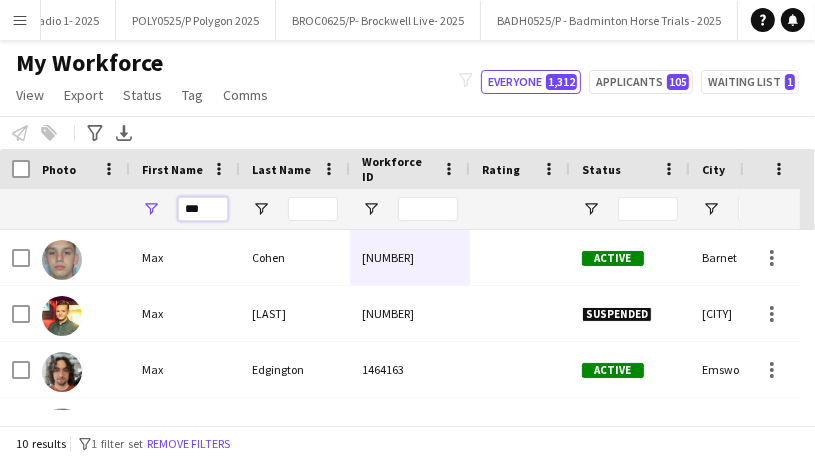 drag, startPoint x: 219, startPoint y: 208, endPoint x: 152, endPoint y: 205, distance: 67.06713 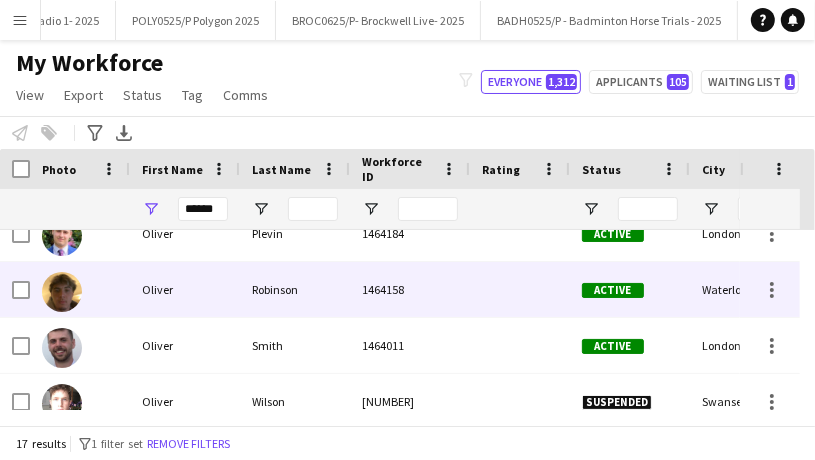 click on "Oliver" at bounding box center [185, 289] 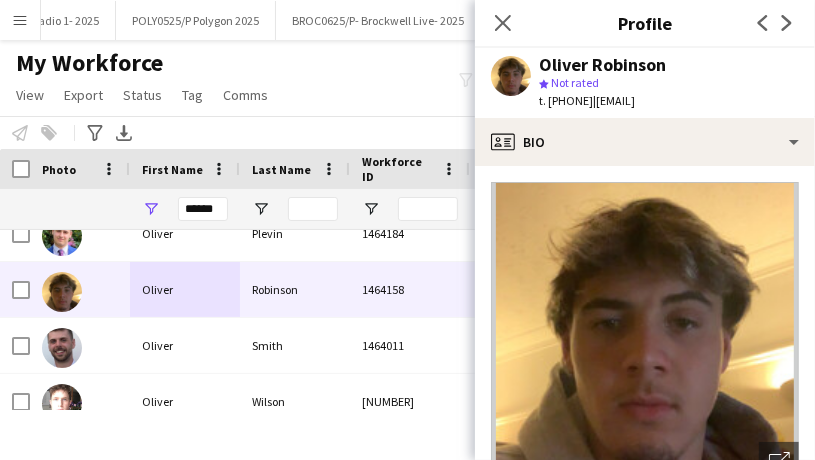 drag, startPoint x: 634, startPoint y: 96, endPoint x: 548, endPoint y: 95, distance: 86.00581 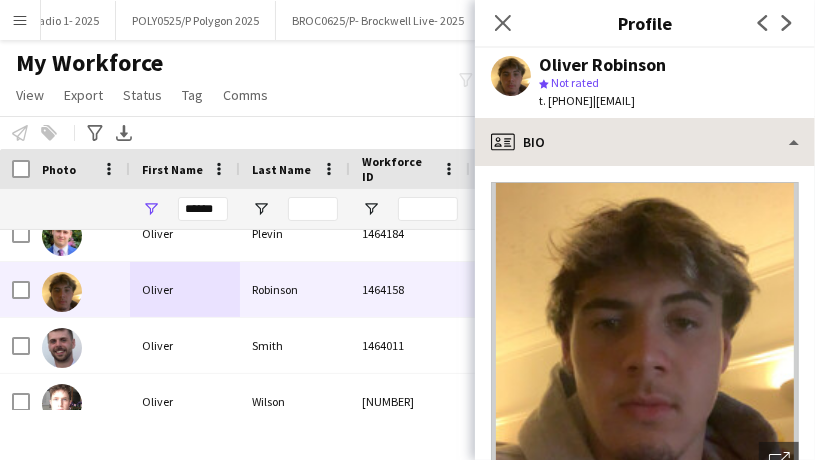 copy on "[PHONE]" 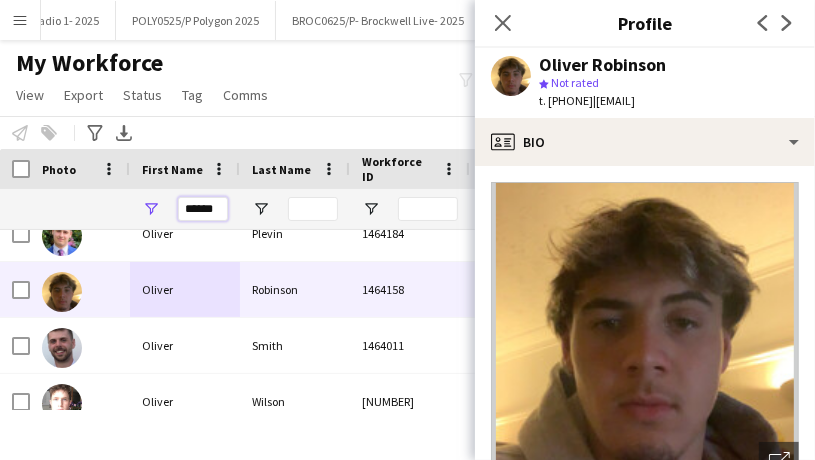 click on "******" at bounding box center [203, 209] 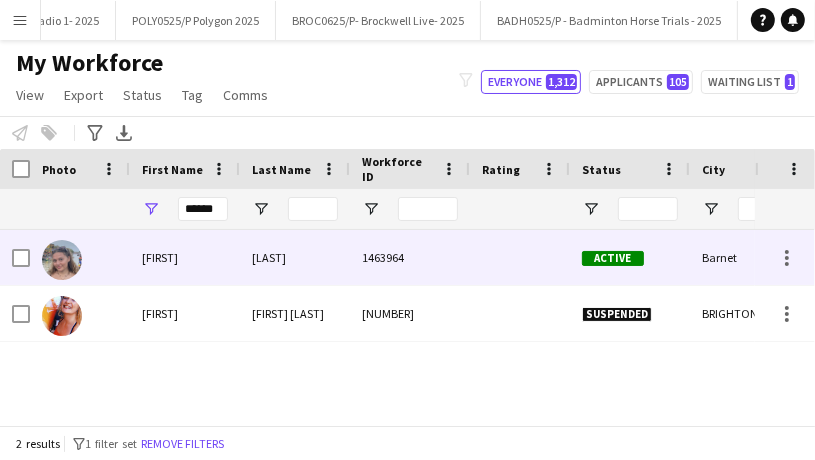 click on "[LAST]" at bounding box center (295, 257) 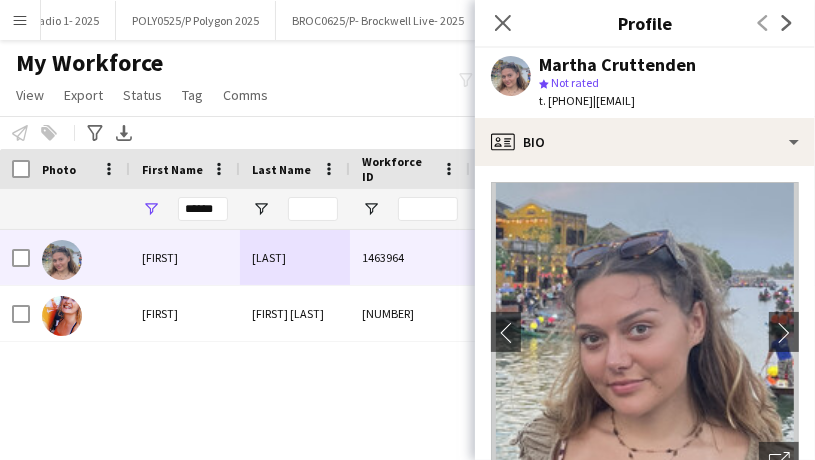 drag, startPoint x: 628, startPoint y: 102, endPoint x: 551, endPoint y: 99, distance: 77.05842 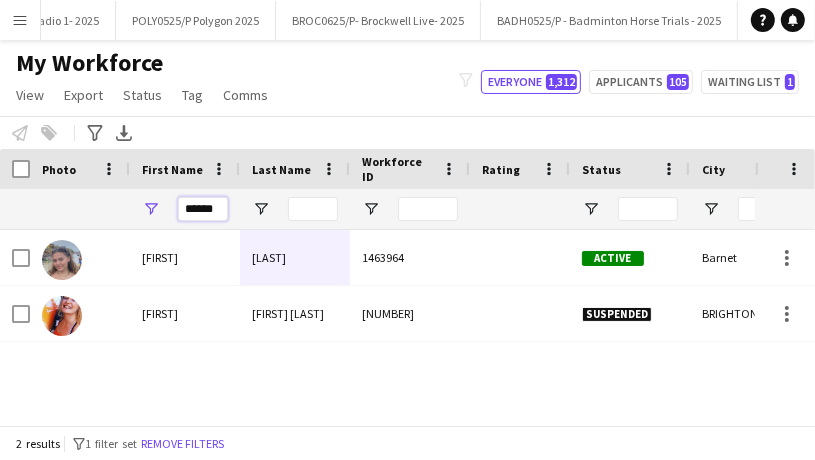 click on "******" at bounding box center [203, 209] 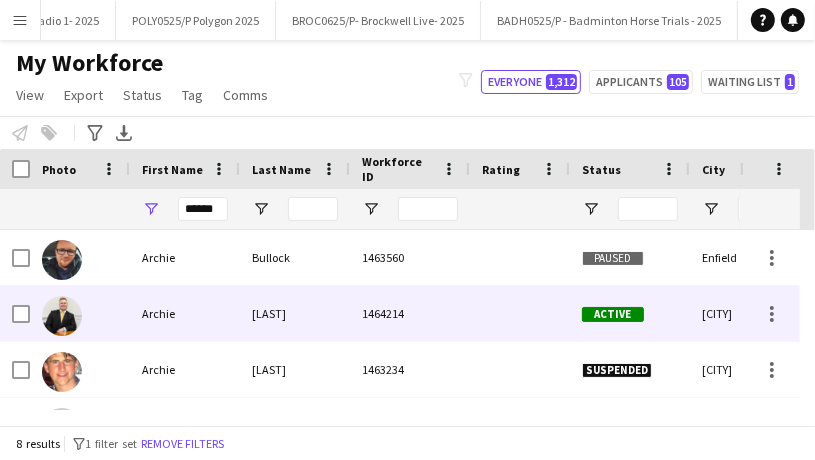 click on "[LAST]" at bounding box center [295, 313] 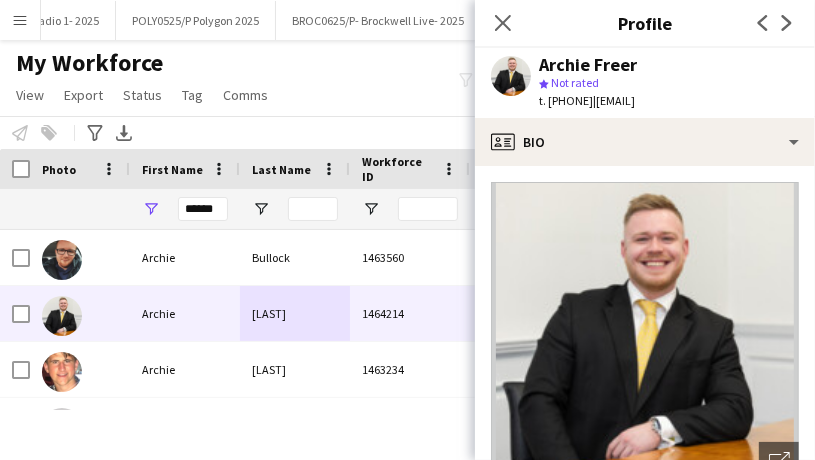 drag, startPoint x: 627, startPoint y: 103, endPoint x: 548, endPoint y: 104, distance: 79.00633 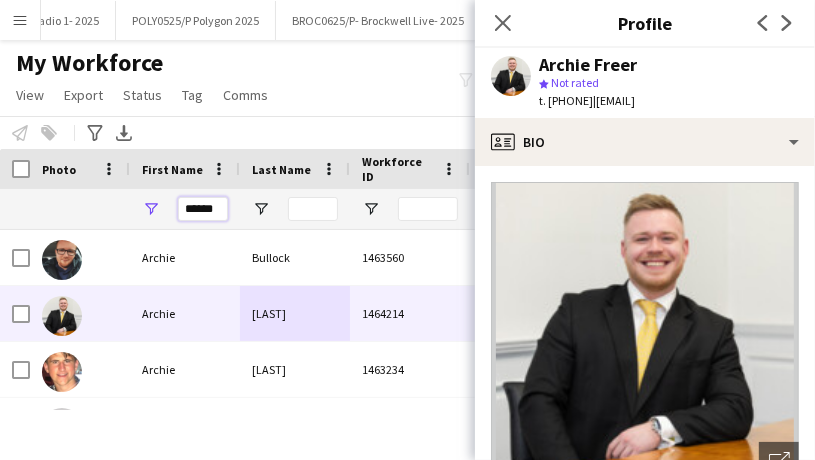 click on "******" at bounding box center [203, 209] 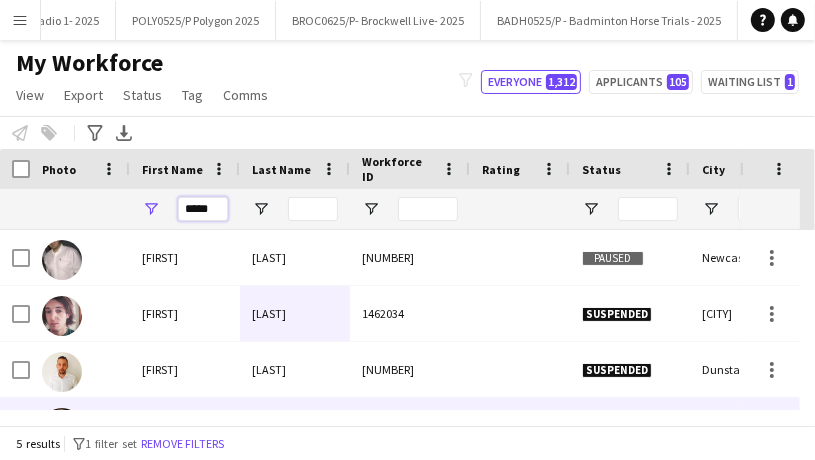 scroll, scrollTop: 100, scrollLeft: 0, axis: vertical 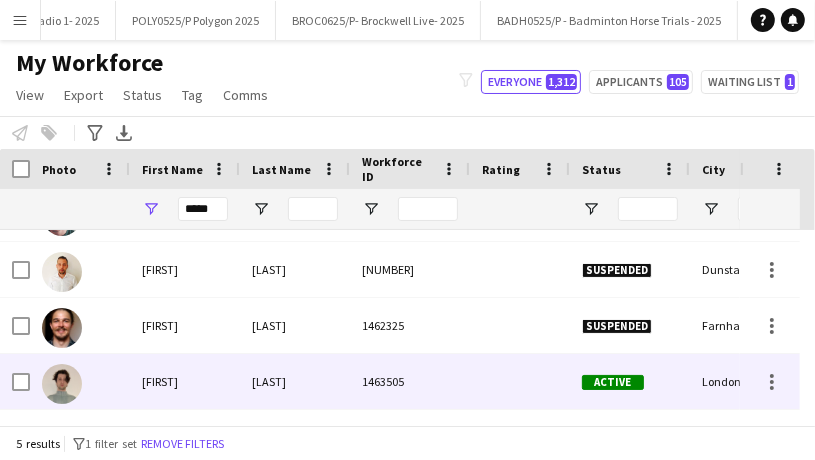 click on "[LAST]" at bounding box center (295, 381) 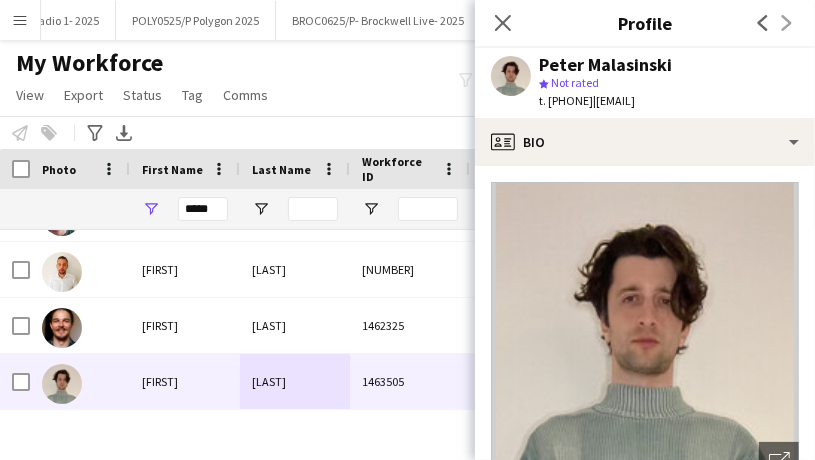 drag, startPoint x: 627, startPoint y: 98, endPoint x: 549, endPoint y: 103, distance: 78.160095 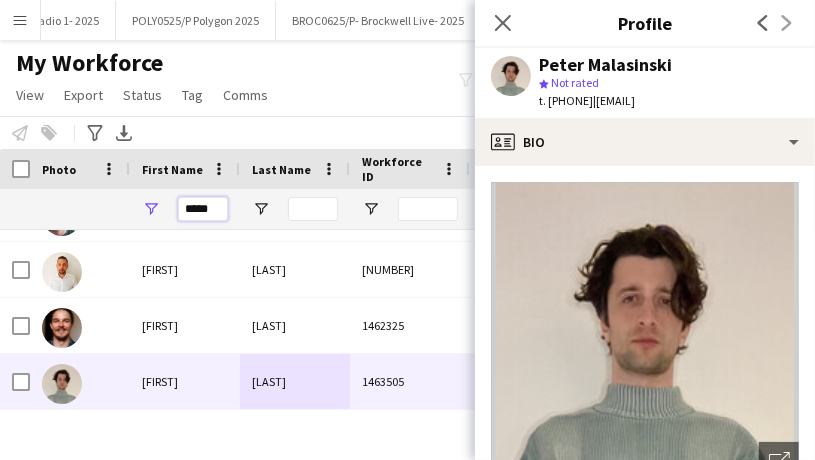 click on "*****" at bounding box center [203, 209] 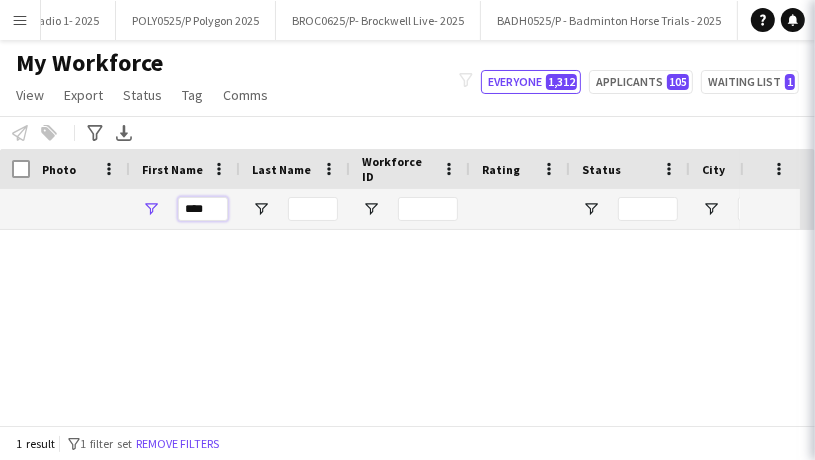 scroll, scrollTop: 0, scrollLeft: 0, axis: both 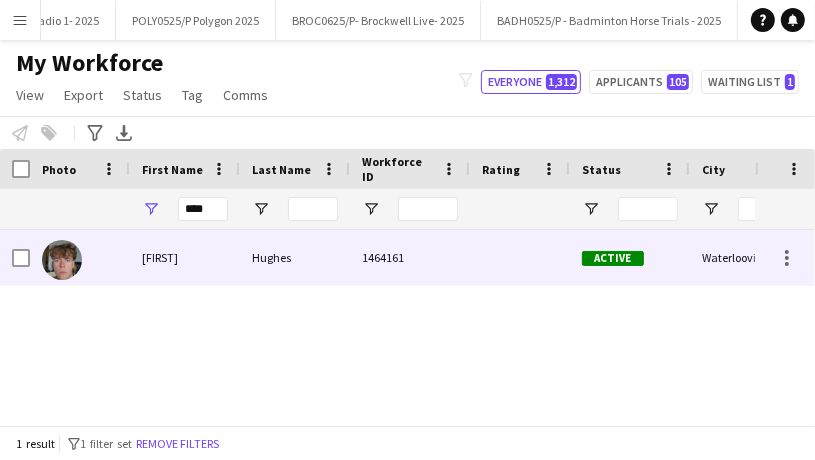 click on "[FIRST]" at bounding box center [185, 257] 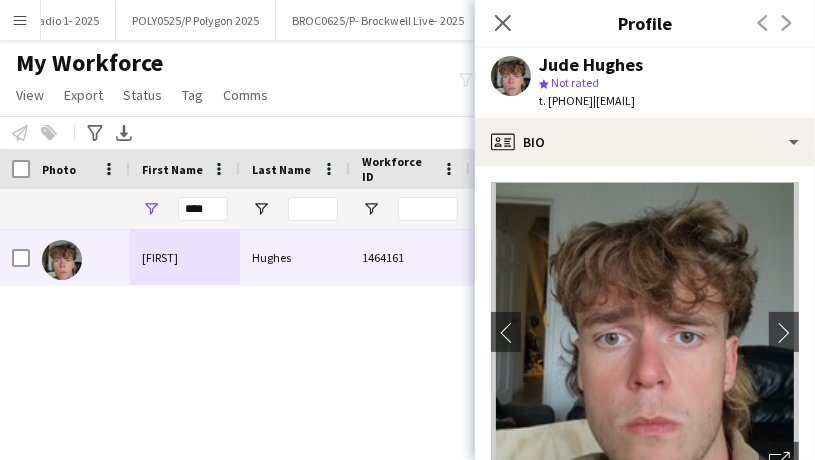 drag, startPoint x: 627, startPoint y: 101, endPoint x: 548, endPoint y: 99, distance: 79.025314 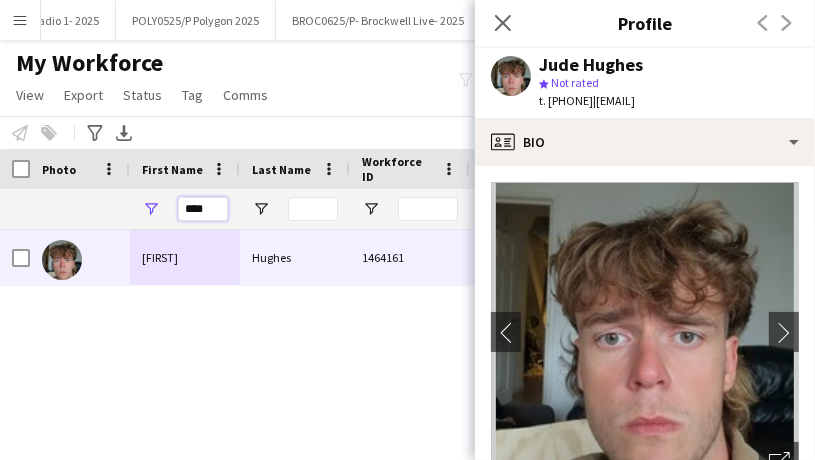 click on "****" at bounding box center [203, 209] 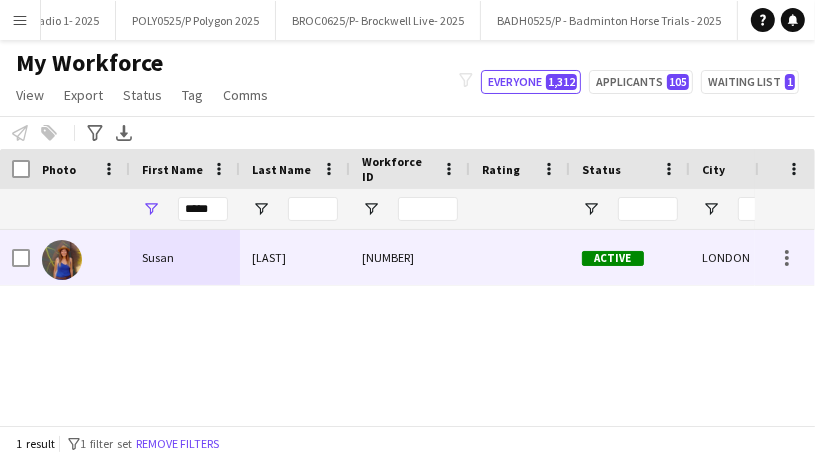 click on "[LAST]" at bounding box center [295, 257] 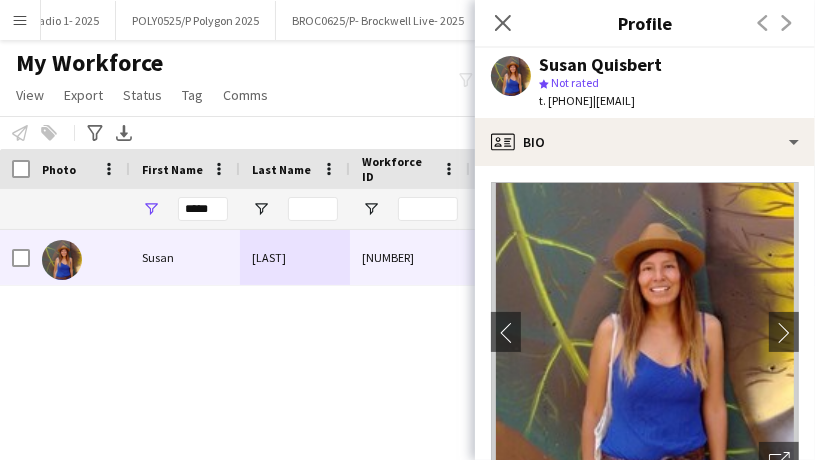drag, startPoint x: 626, startPoint y: 101, endPoint x: 549, endPoint y: 104, distance: 77.05842 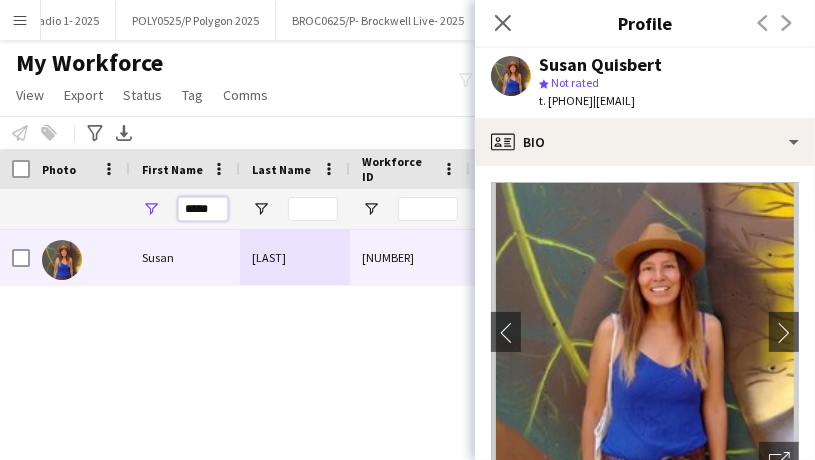 click on "*****" at bounding box center (203, 209) 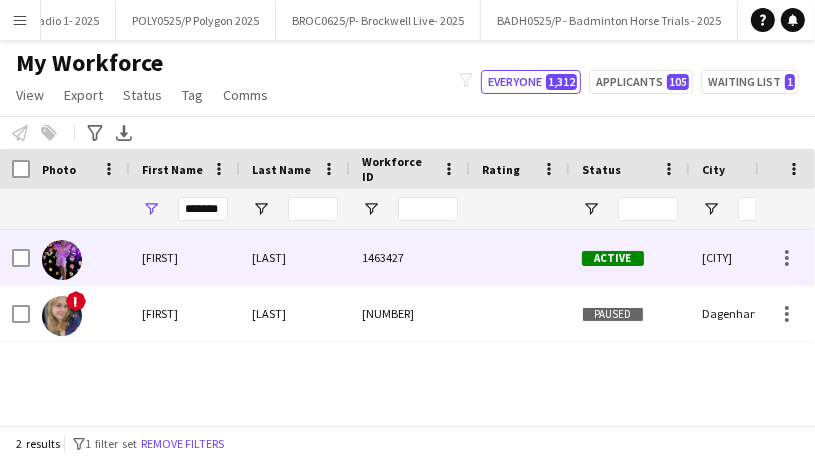 click on "[LAST]" at bounding box center [295, 257] 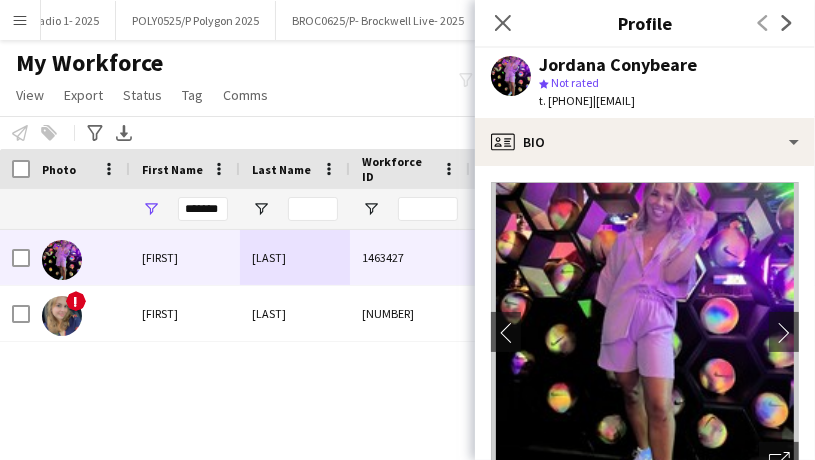 drag, startPoint x: 622, startPoint y: 99, endPoint x: 550, endPoint y: 100, distance: 72.00694 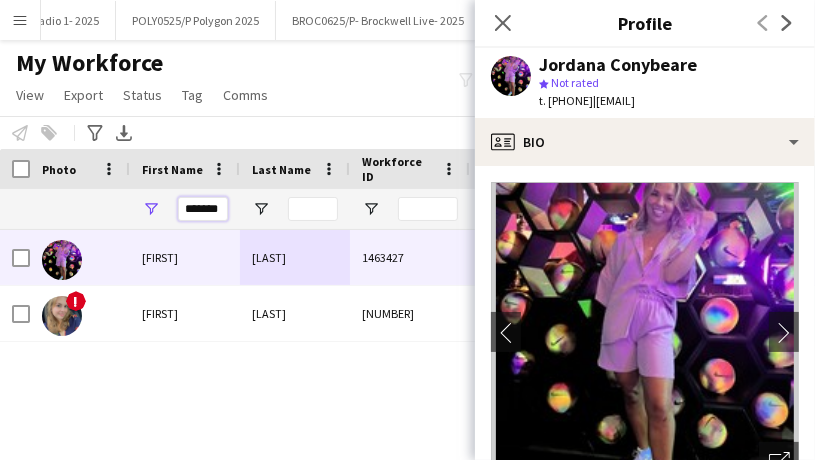 click on "*******" at bounding box center (203, 209) 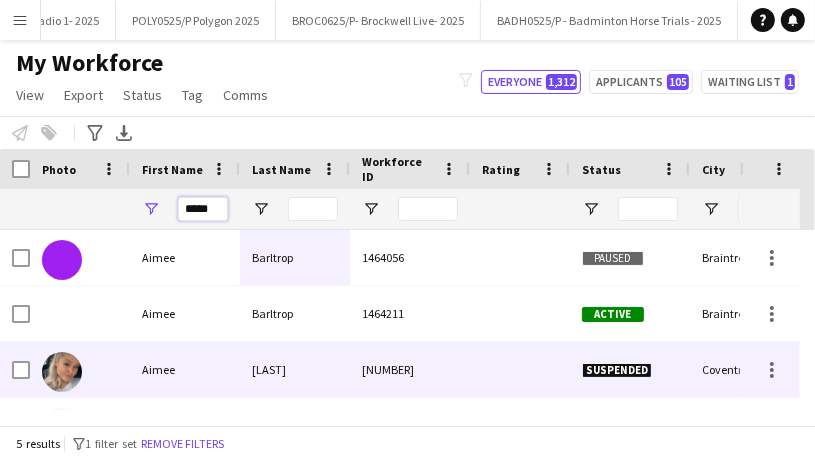 scroll, scrollTop: 26, scrollLeft: 0, axis: vertical 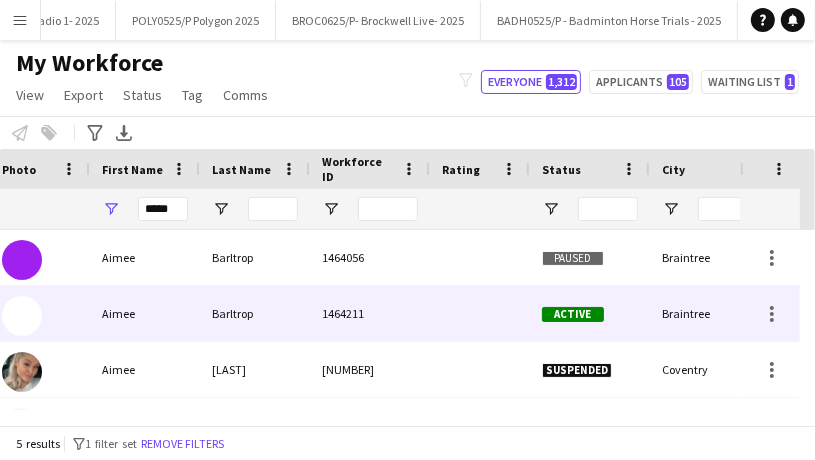 click on "1464211" at bounding box center (370, 313) 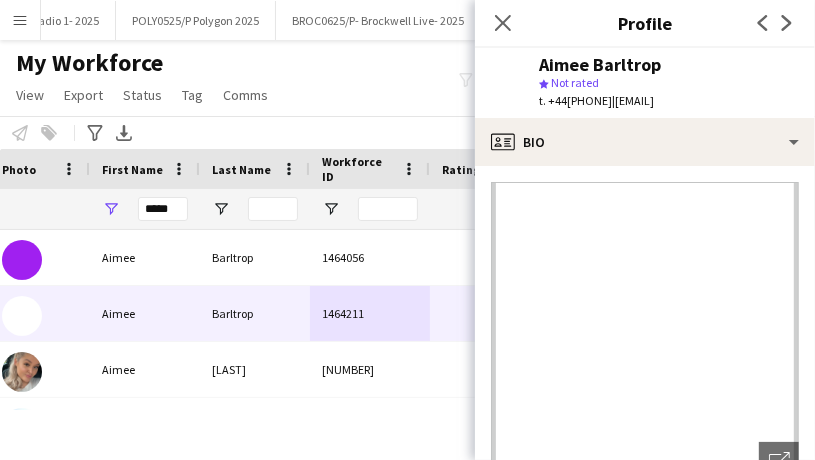 drag, startPoint x: 626, startPoint y: 104, endPoint x: 551, endPoint y: 97, distance: 75.32596 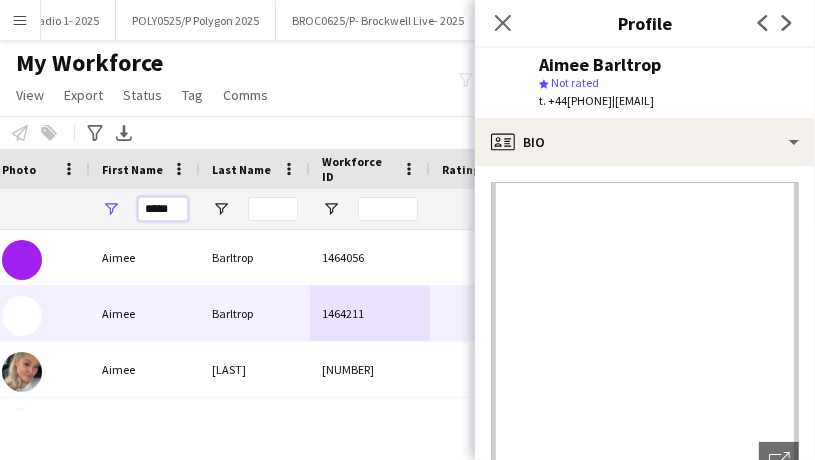 click on "*****" at bounding box center [163, 209] 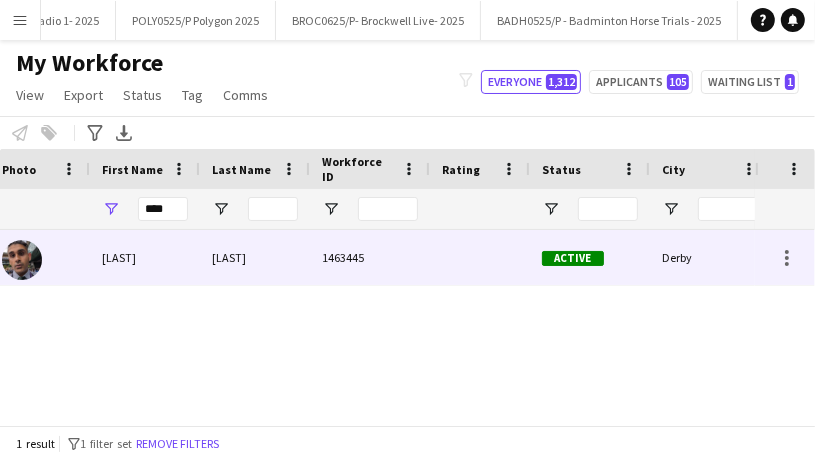 click on "[LAST]" at bounding box center [145, 257] 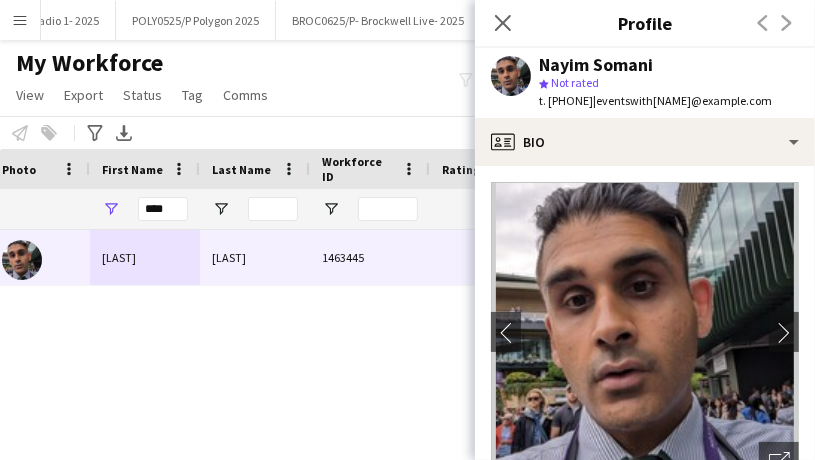 drag, startPoint x: 629, startPoint y: 98, endPoint x: 550, endPoint y: 101, distance: 79.05694 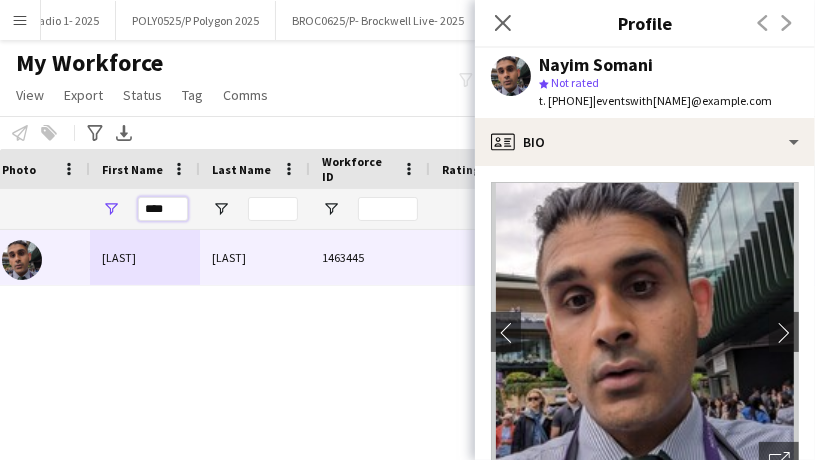 click on "****" at bounding box center (163, 209) 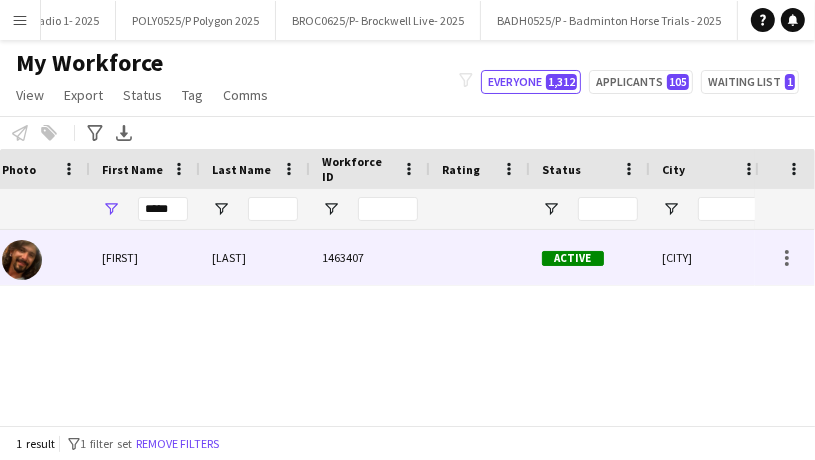 click on "[LAST]" at bounding box center (255, 257) 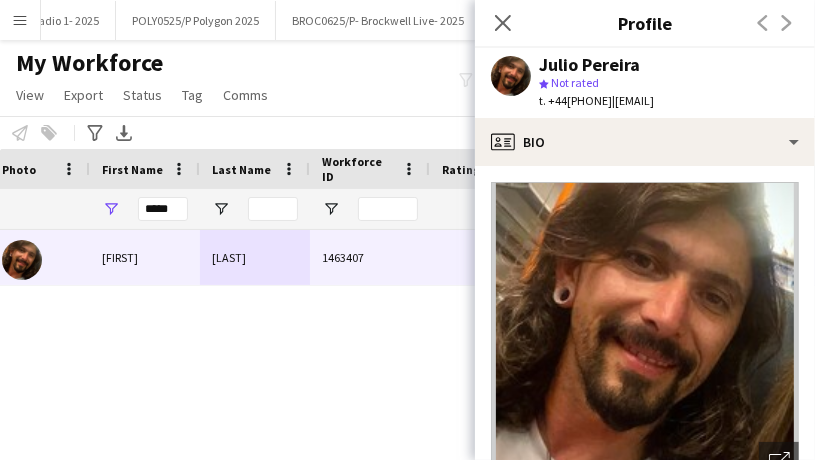 drag, startPoint x: 626, startPoint y: 100, endPoint x: 550, endPoint y: 102, distance: 76.02631 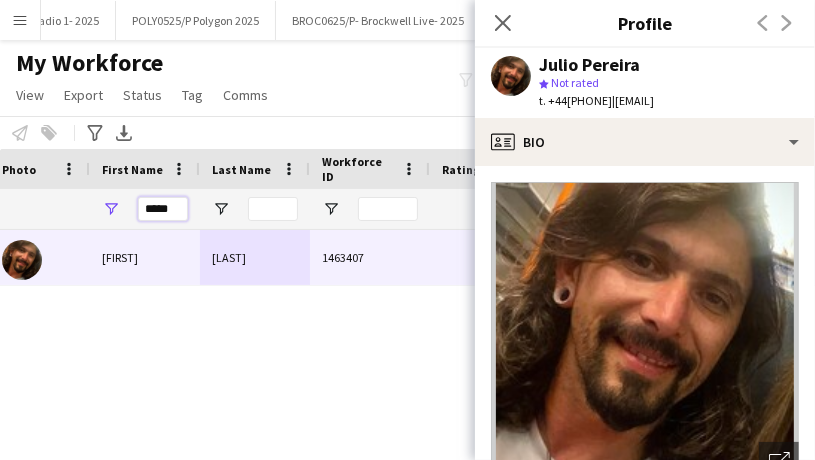 click on "*****" at bounding box center (163, 209) 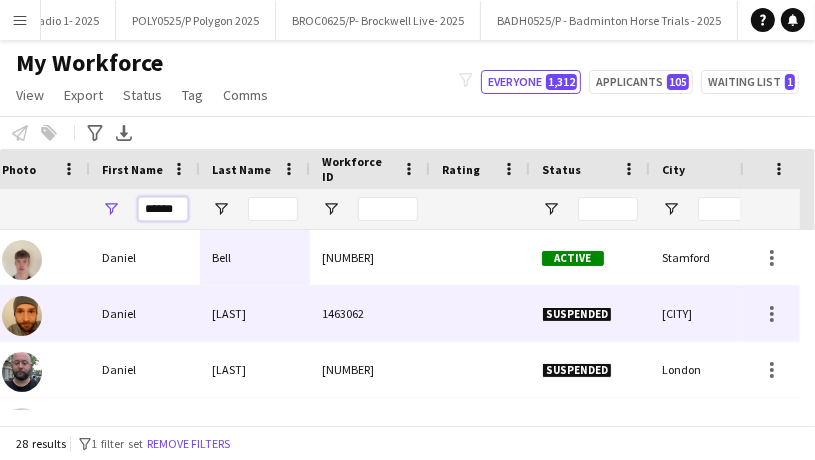 scroll, scrollTop: 56, scrollLeft: 0, axis: vertical 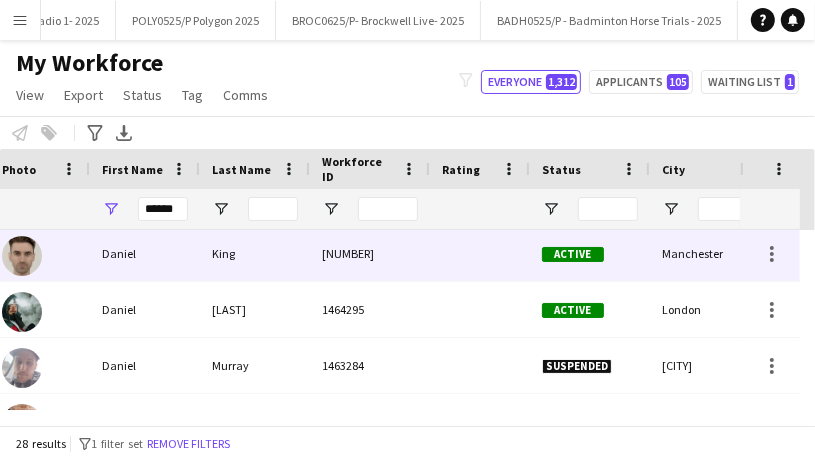 click on "Daniel" at bounding box center (145, 253) 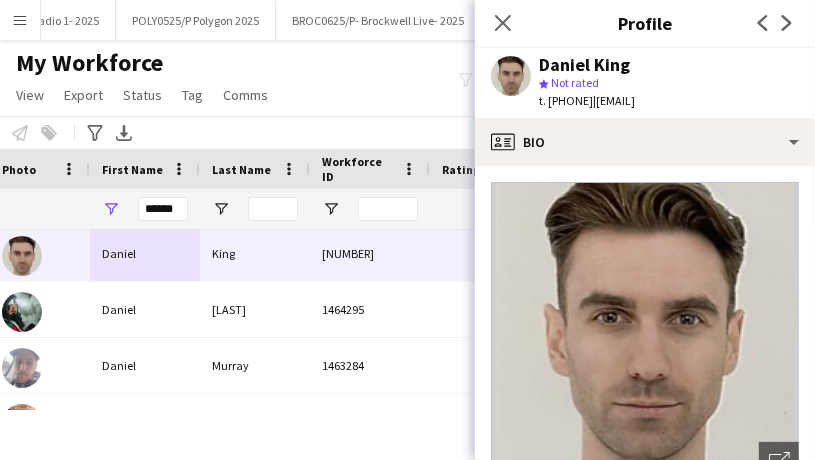 drag, startPoint x: 625, startPoint y: 95, endPoint x: 550, endPoint y: 99, distance: 75.10659 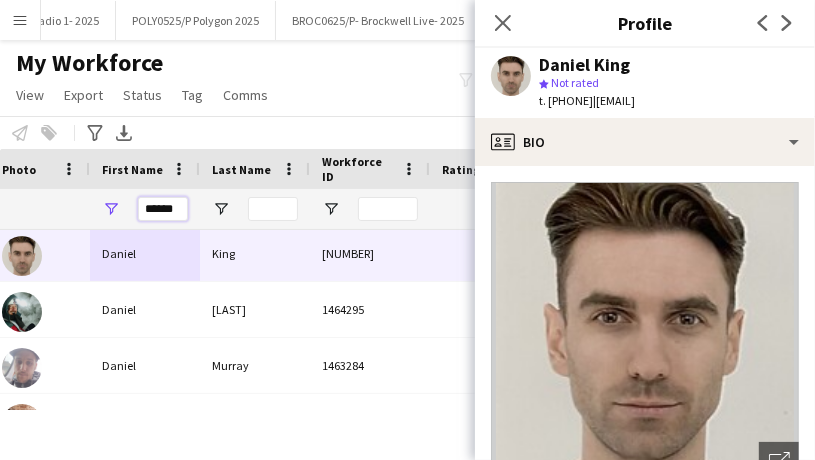 click on "******" at bounding box center (163, 209) 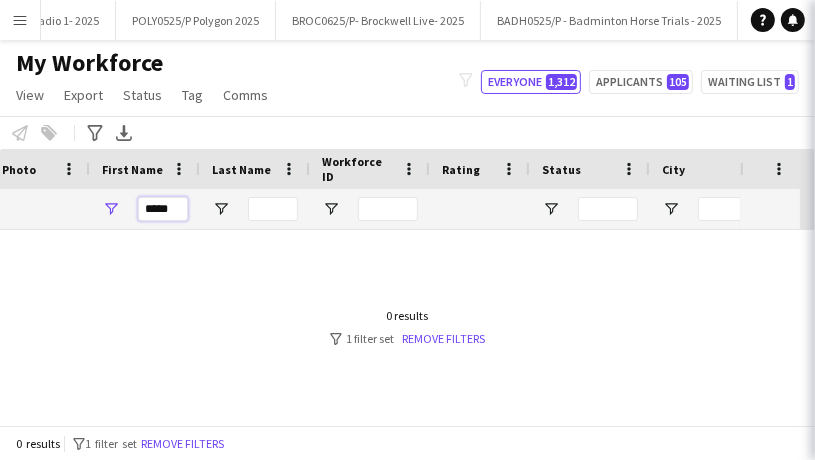 scroll, scrollTop: 0, scrollLeft: 0, axis: both 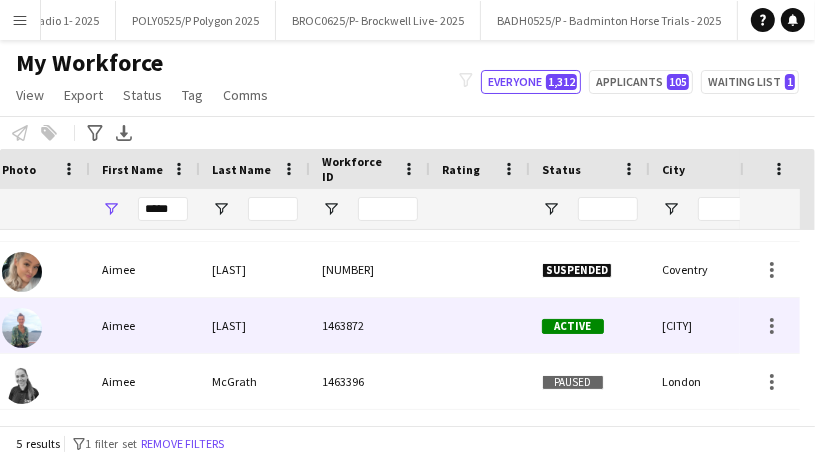 click on "[LAST]" at bounding box center [255, 325] 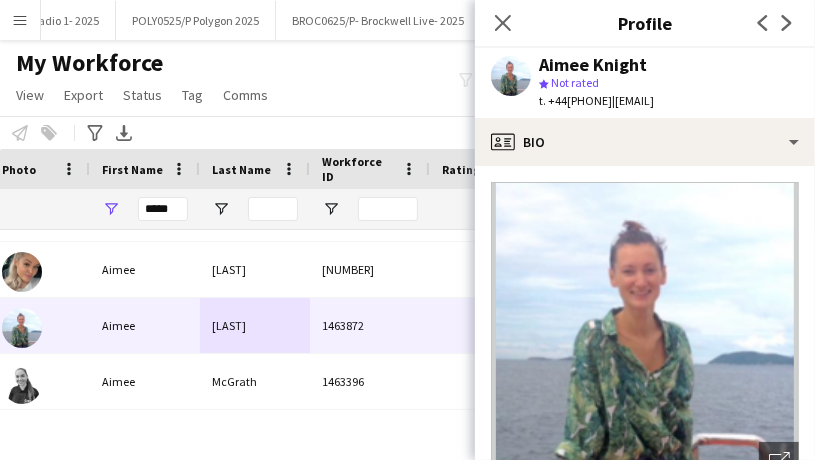 click on "t. +44[PHONE]" 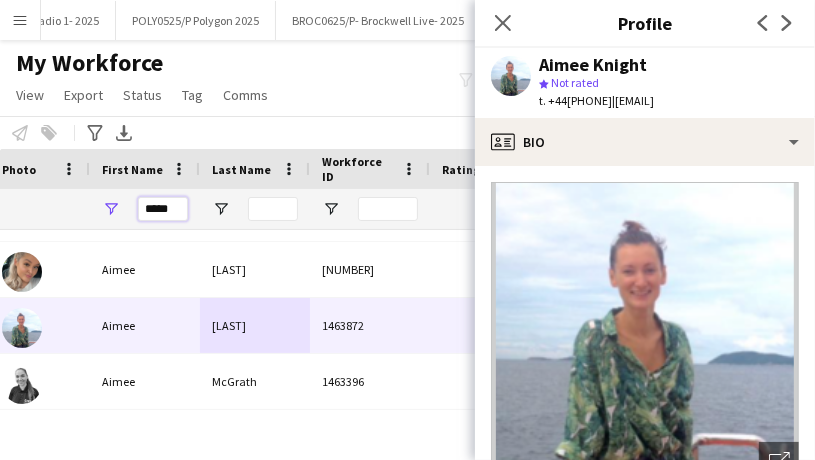 click on "*****" at bounding box center (163, 209) 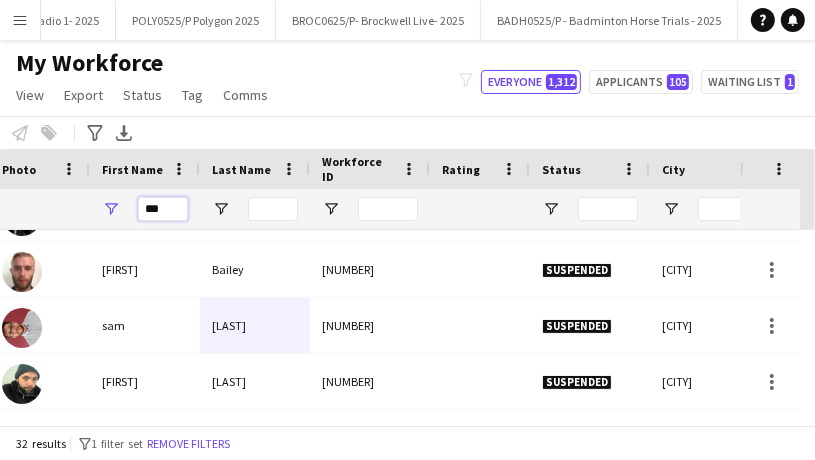 type on "***" 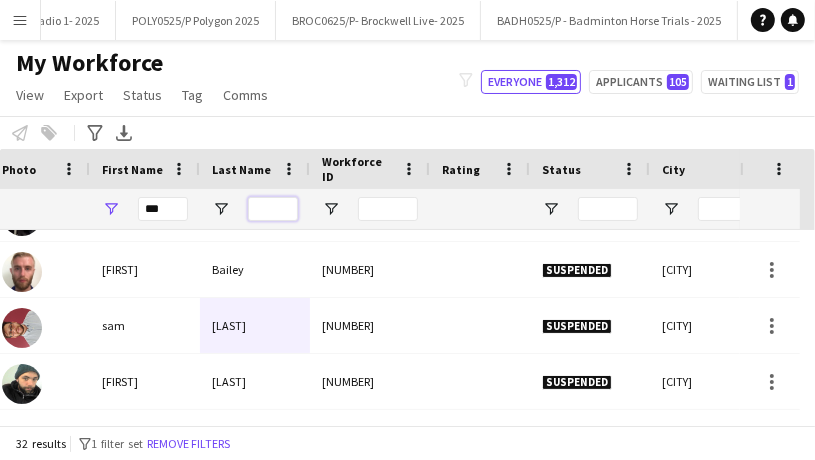 click at bounding box center [273, 209] 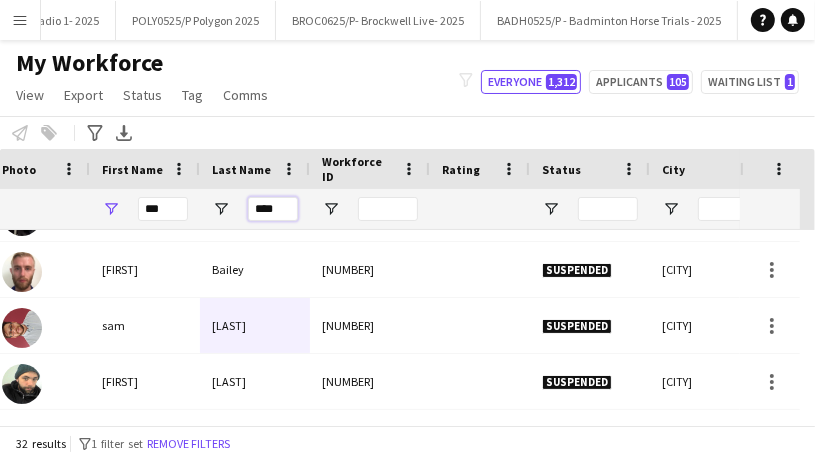 type on "****" 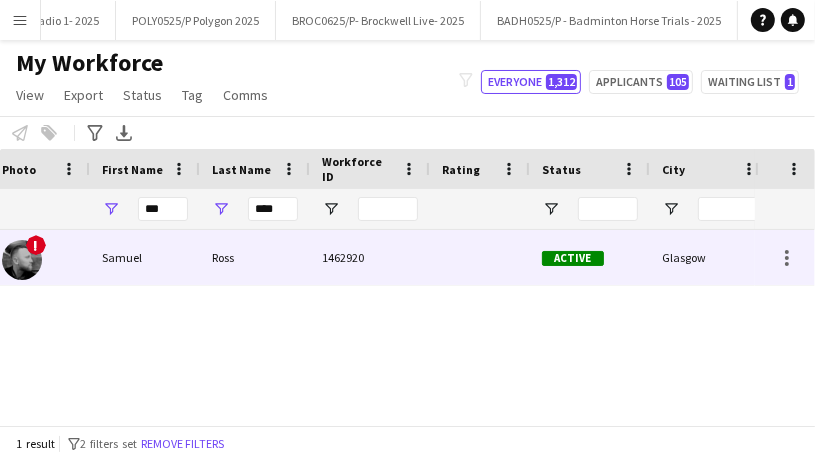 click on "1462920" at bounding box center (370, 257) 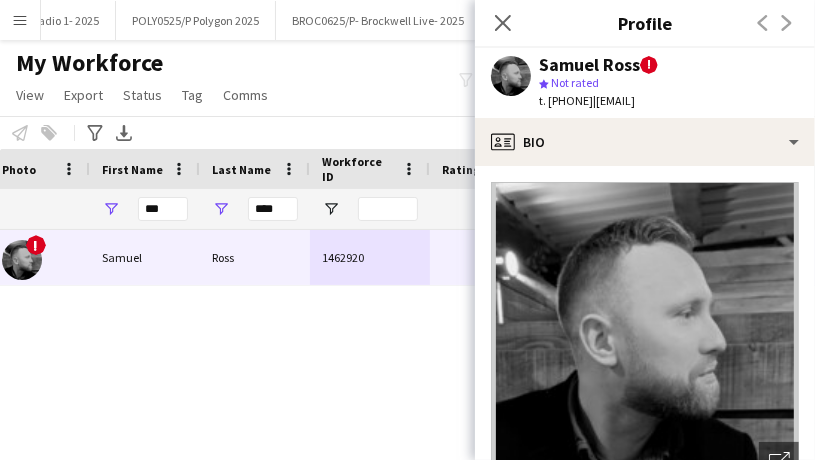 drag, startPoint x: 625, startPoint y: 106, endPoint x: 550, endPoint y: 104, distance: 75.026665 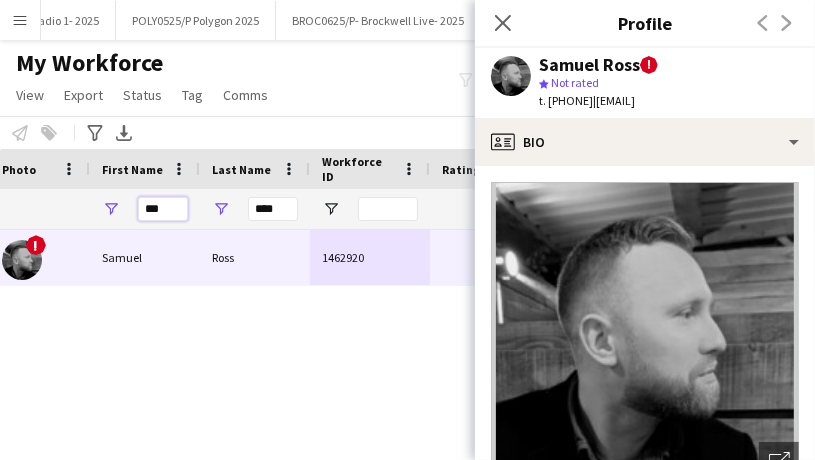 click on "***" at bounding box center (163, 209) 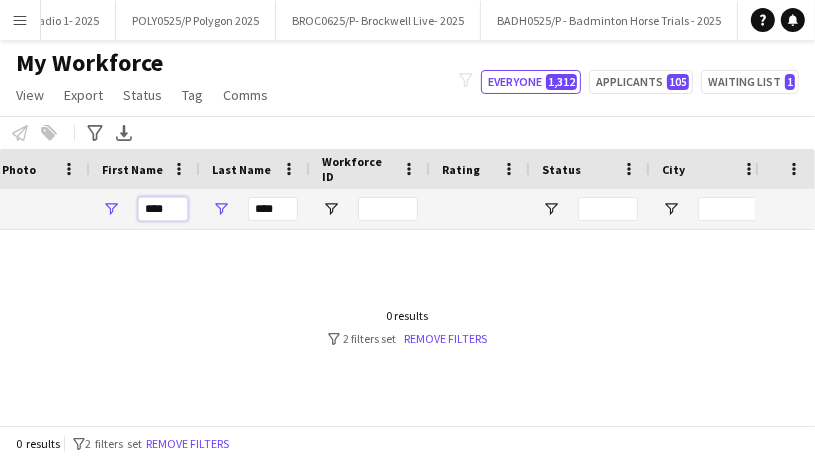 type on "****" 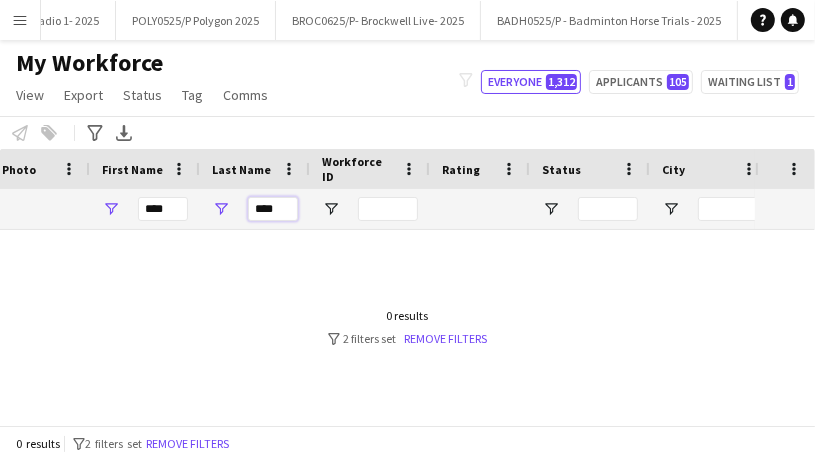 click on "****" at bounding box center [273, 209] 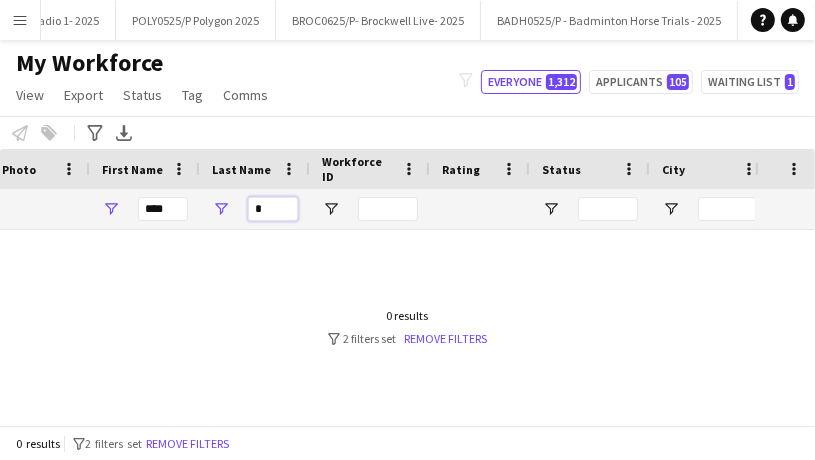 type on "*" 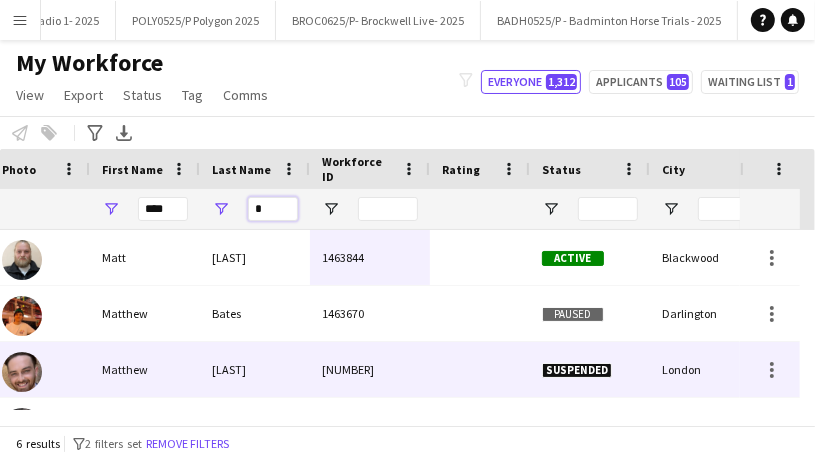 scroll, scrollTop: 52, scrollLeft: 0, axis: vertical 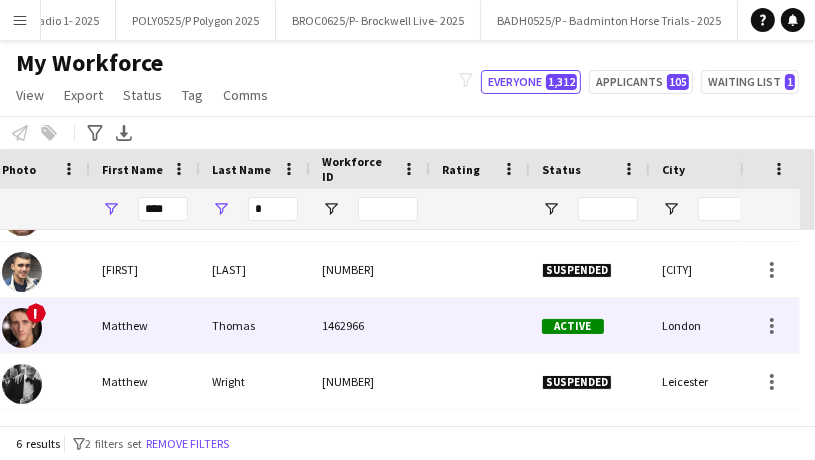 click on "Thomas" at bounding box center [255, 325] 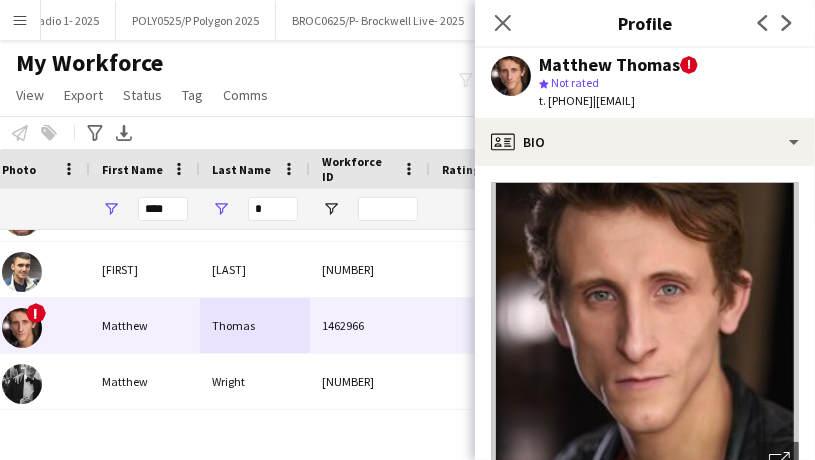 click on "t. [PHONE]" 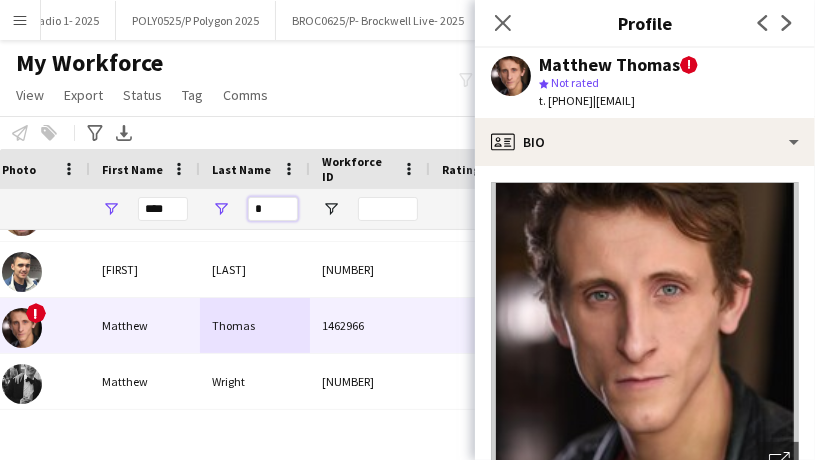 click on "*" at bounding box center (273, 209) 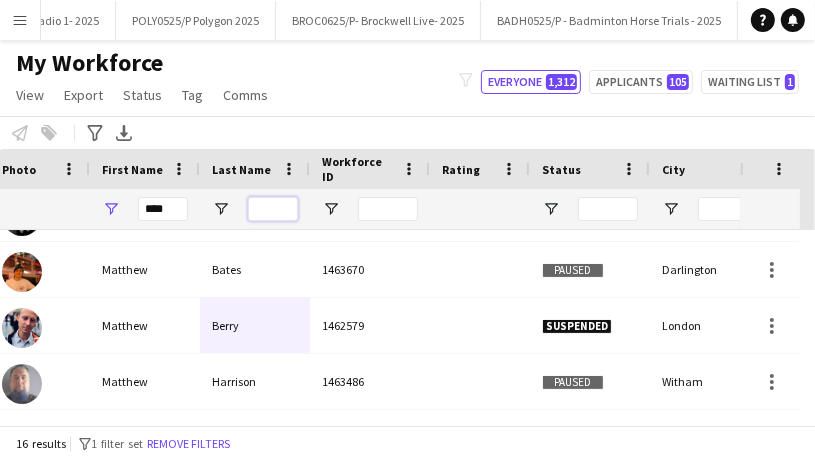 type 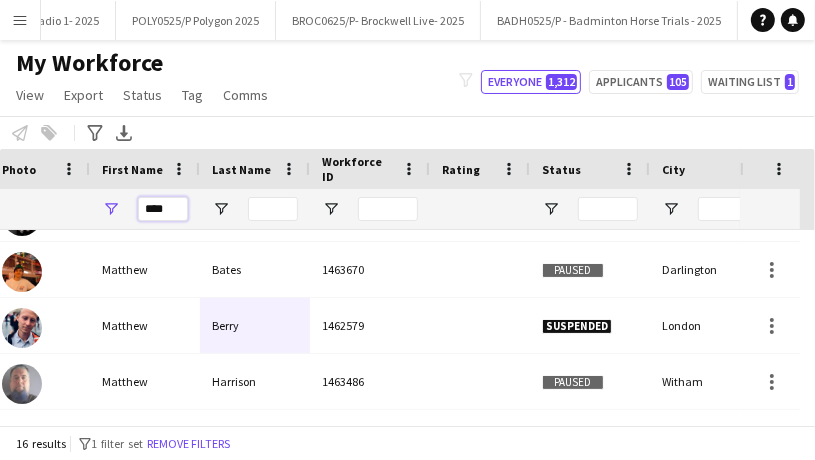 click on "****" at bounding box center (163, 209) 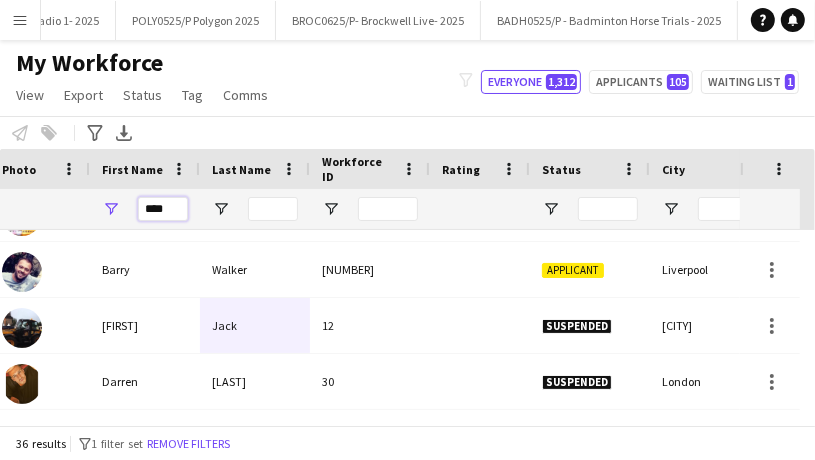 scroll, scrollTop: 0, scrollLeft: 0, axis: both 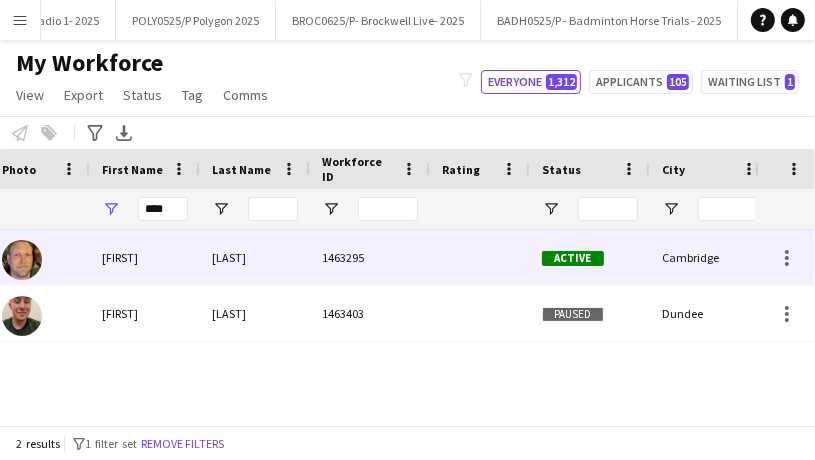 click on "[LAST]" at bounding box center [255, 257] 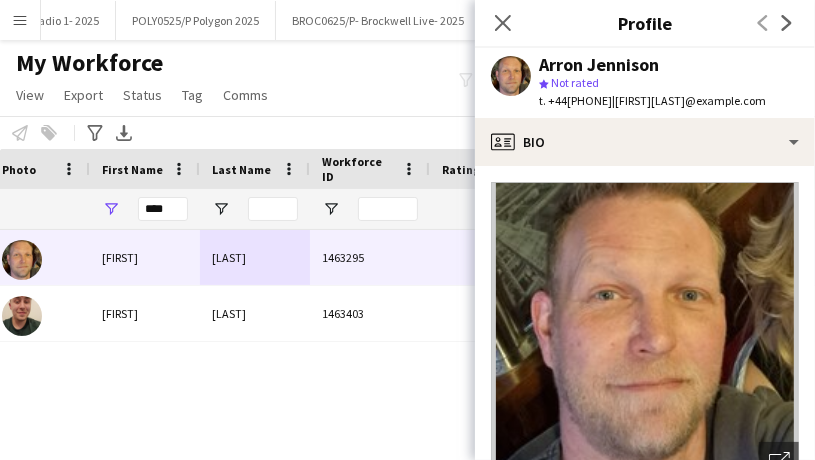 drag, startPoint x: 625, startPoint y: 99, endPoint x: 549, endPoint y: 99, distance: 76 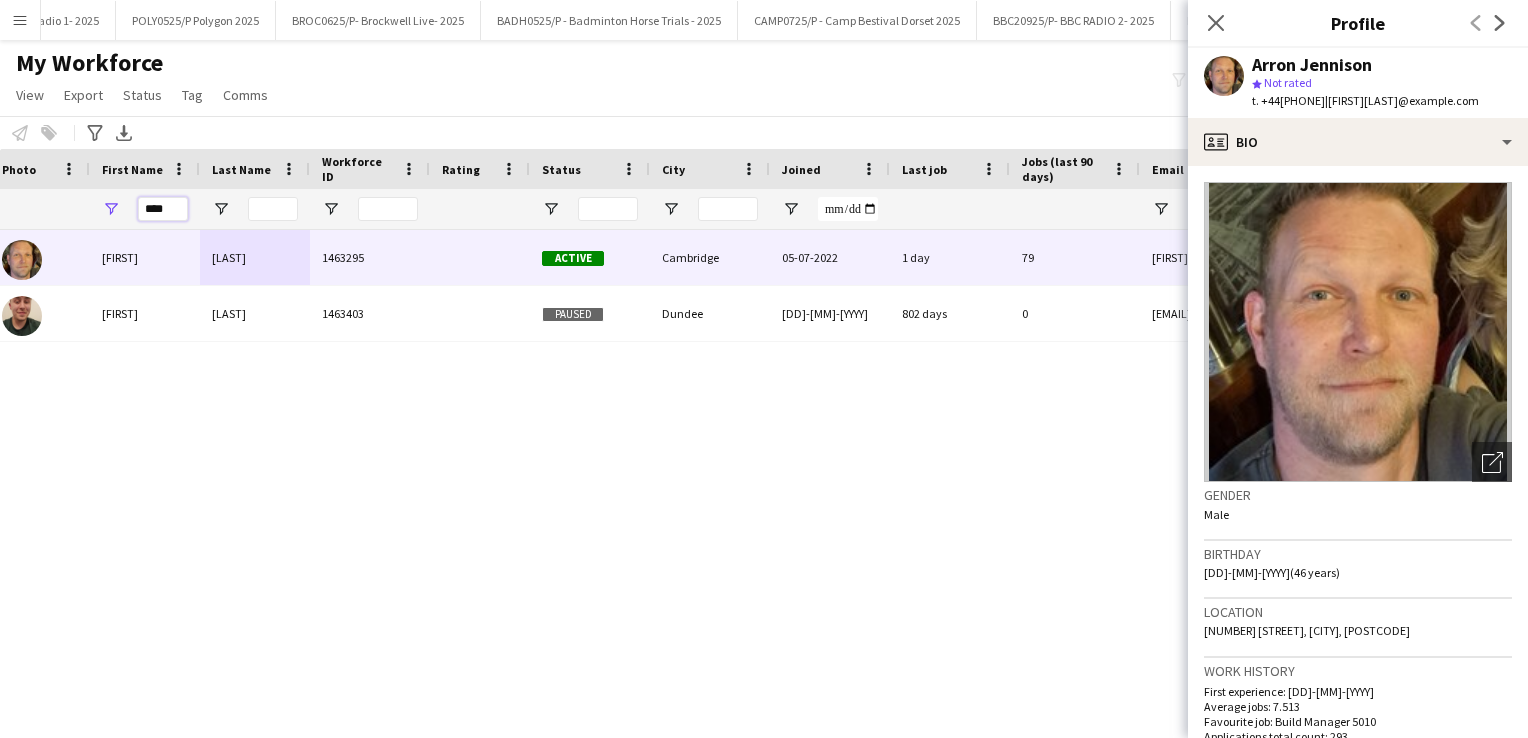 click on "****" at bounding box center (163, 209) 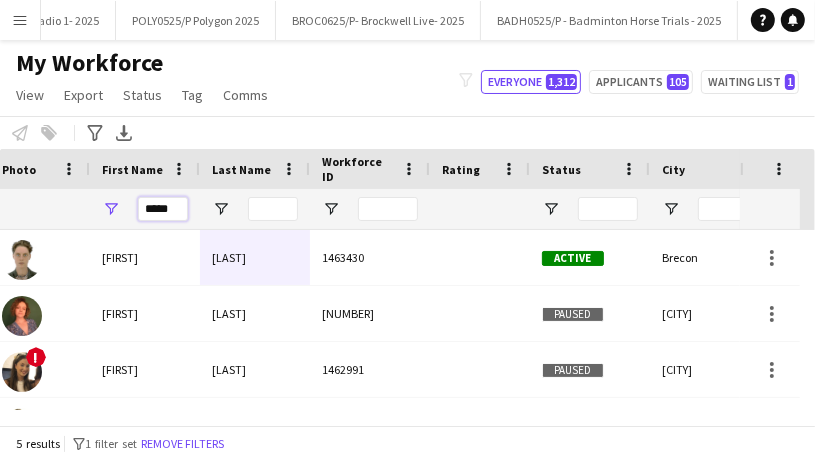 scroll, scrollTop: 100, scrollLeft: 0, axis: vertical 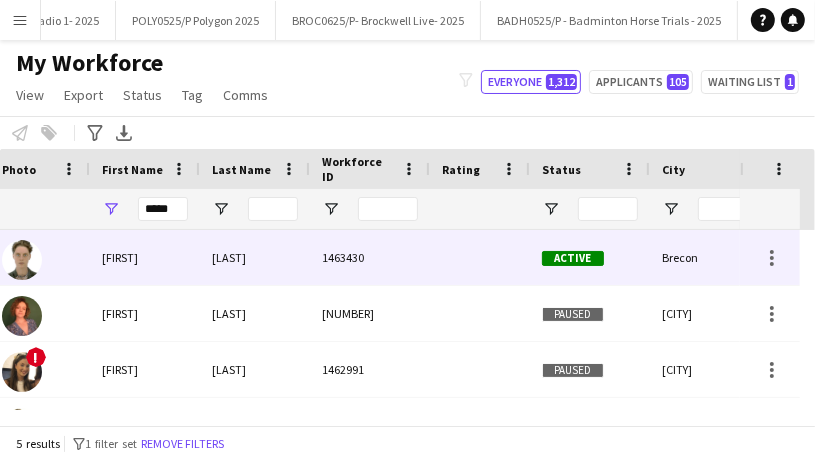 click on "1463430" at bounding box center [370, 257] 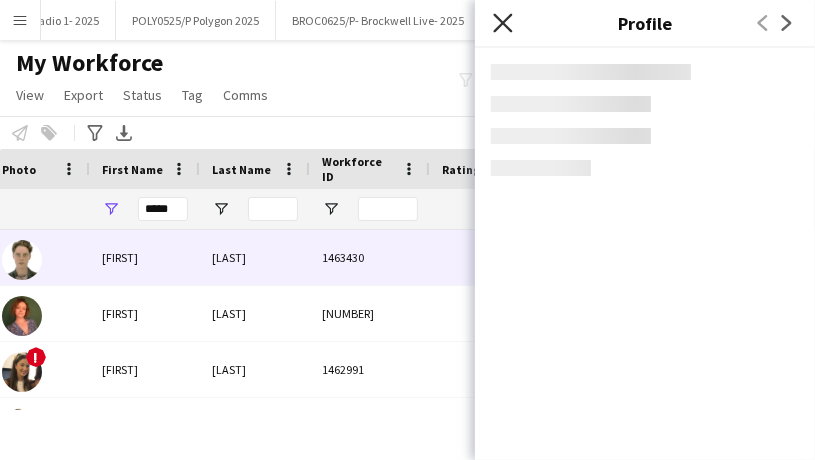 click 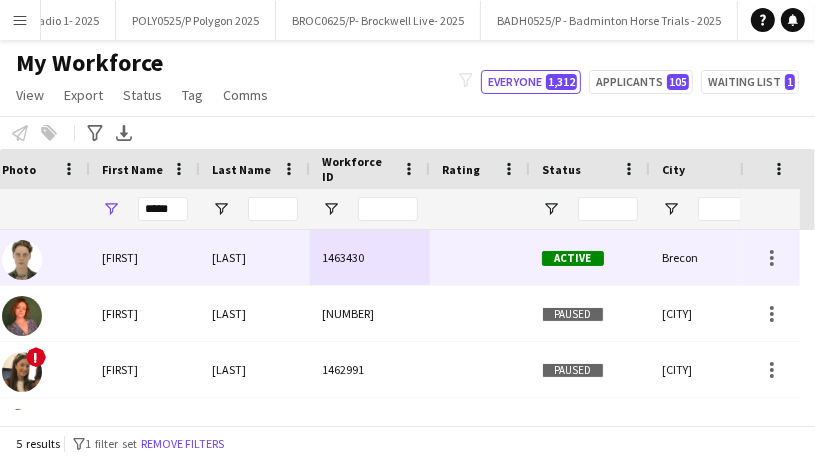 click on "[LAST]" at bounding box center (255, 257) 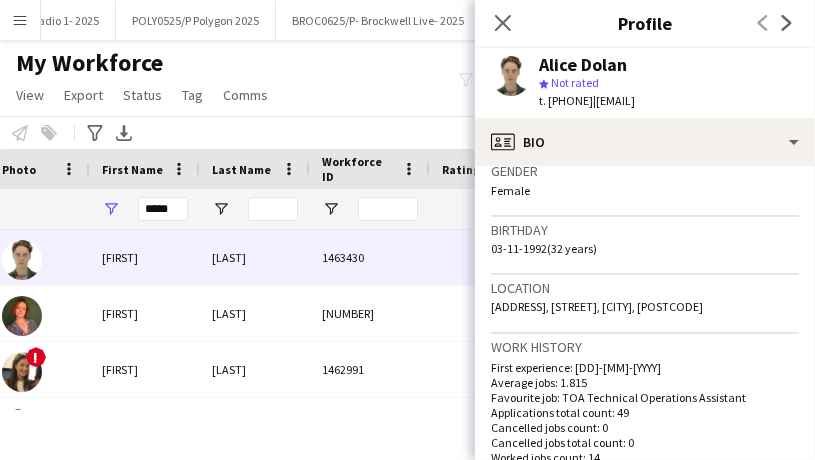 scroll, scrollTop: 0, scrollLeft: 0, axis: both 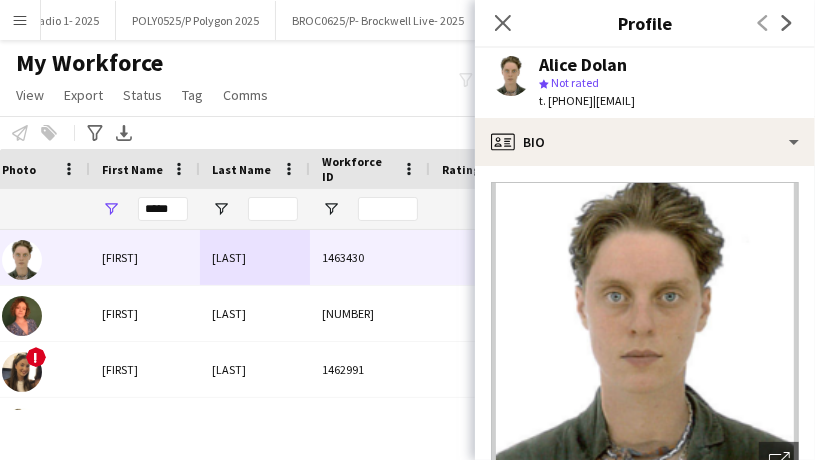 drag, startPoint x: 623, startPoint y: 99, endPoint x: 555, endPoint y: 98, distance: 68.007355 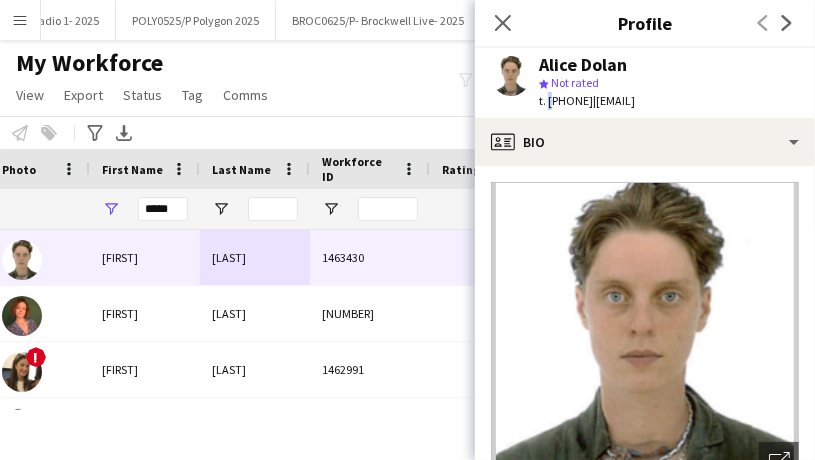 click on "t. [PHONE]" 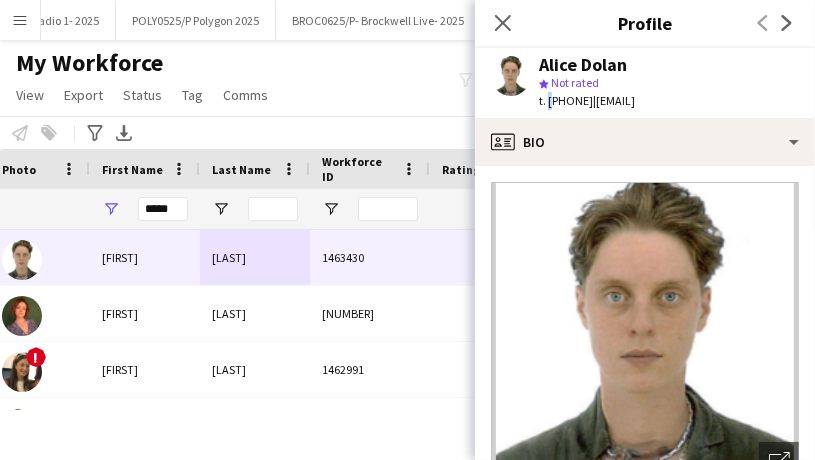 drag, startPoint x: 625, startPoint y: 103, endPoint x: 548, endPoint y: 103, distance: 77 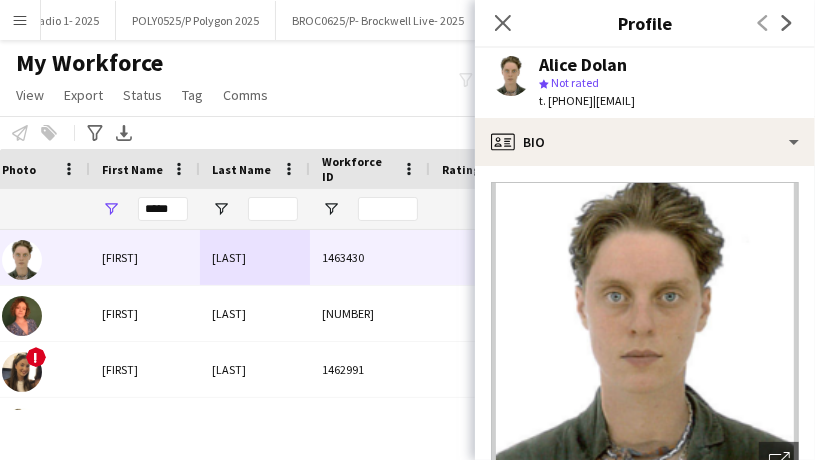 drag, startPoint x: 548, startPoint y: 103, endPoint x: 632, endPoint y: 96, distance: 84.29116 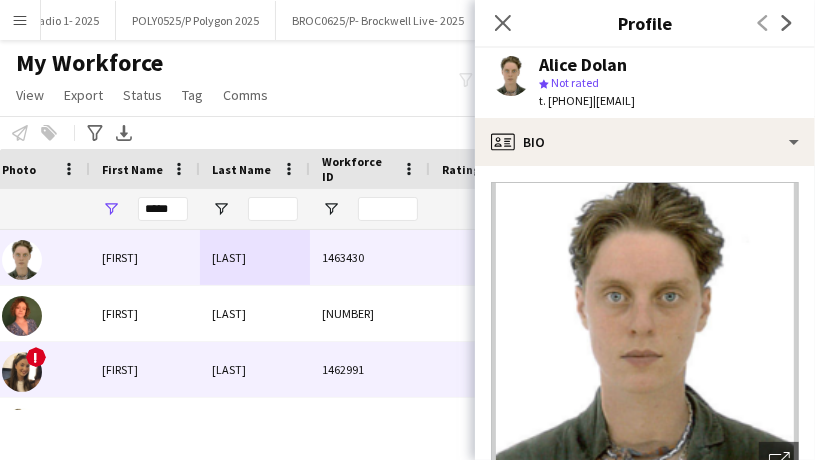 scroll, scrollTop: 100, scrollLeft: 0, axis: vertical 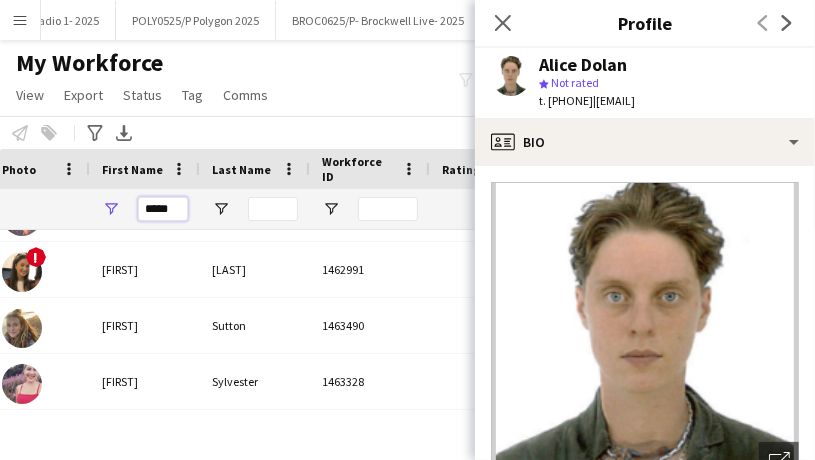 click on "*****" at bounding box center (163, 209) 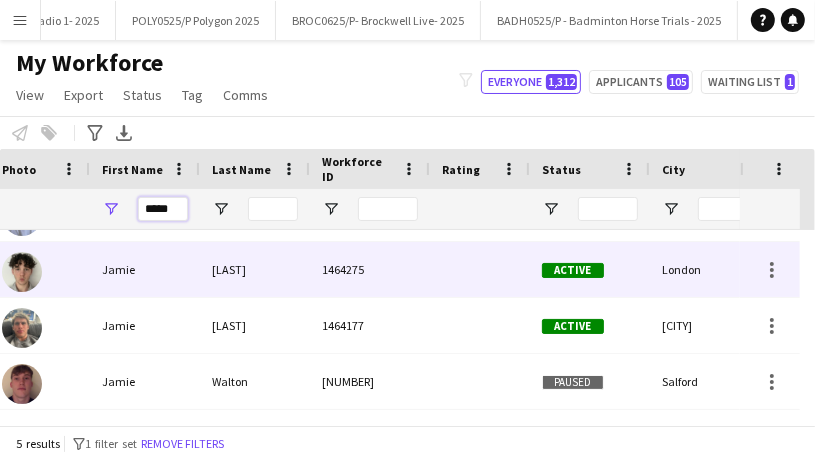 scroll, scrollTop: 0, scrollLeft: 0, axis: both 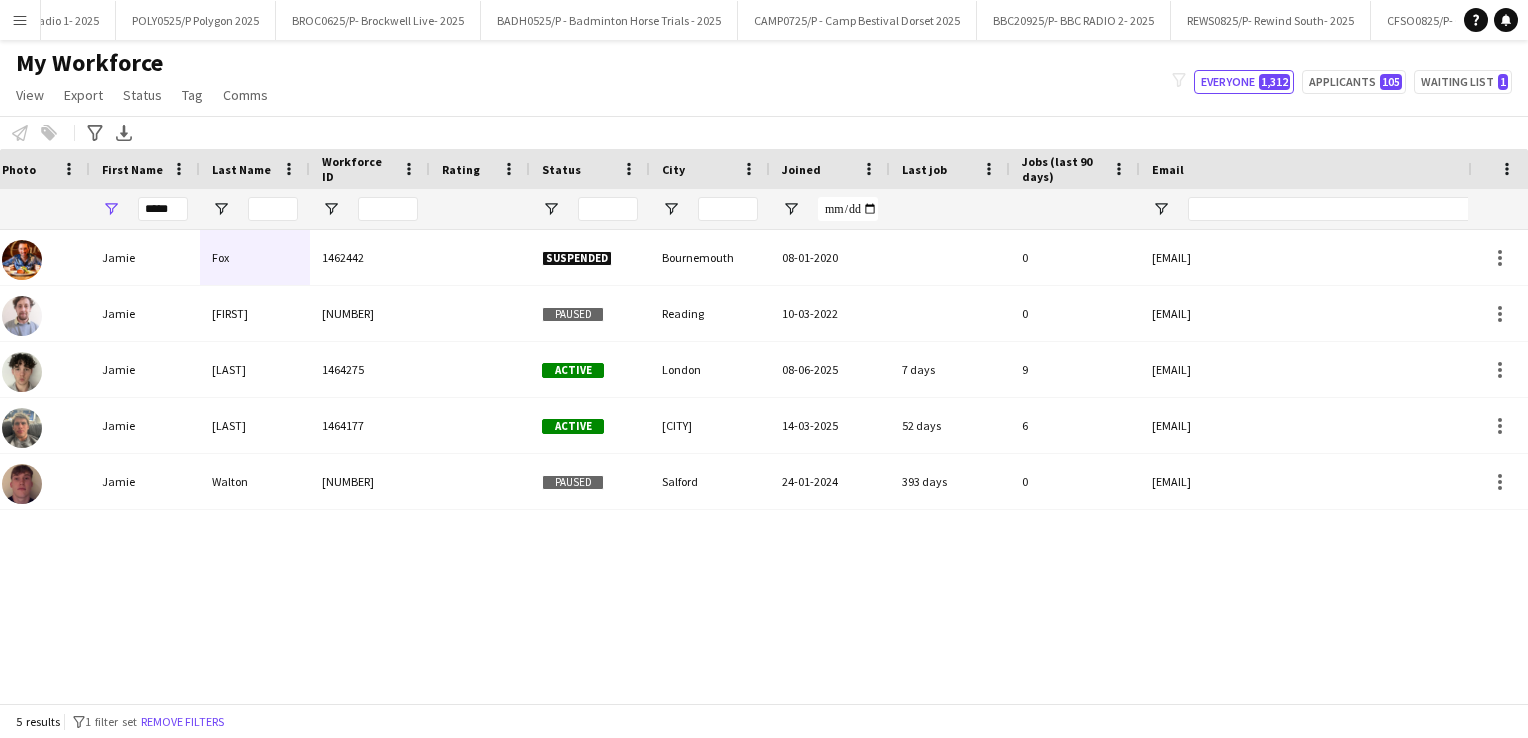 click on "My Workforce   View   Views  Default view Details New Starters New starters report New view Update view Delete view Edit name Customise view Customise filters Reset Filters Reset View Reset All  Export  Export as XLSX Export as PDF  Status  Edit  Tag  New tag  Edit tag  [NUMBER] crew newsletter ([NUMBER]) [NUMBER] student ([NUMBER]) Active ([NUMBER]) Barista ([NUMBER]) Bath/Bristol ([NUMBER]) BTB ([NUMBER]) Check bank details ([NUMBER]) Driver ([NUMBER]) FI ([NUMBER]) Food Safety L3 ([NUMBER]) Forks ([NUMBER]) Key Holder ([NUMBER]) Legal Stuff ([NUMBER]) London ([NUMBER]) Lytham Staff ([NUMBER]) Maybe ([NUMBER]) Newsletter ([NUMBER]) Orbit ([NUMBER]) Over [NUMBER]years ([NUMBER]) P45 ([NUMBER]) Pending approval ([NUMBER]) PLH ([NUMBER]) RTW approved [NUMBER] ([NUMBER]) RTW check approved ([NUMBER]) Stadiums ([NUMBER]) To agree ([NUMBER]) TUPE ([NUMBER]) WW [NUMBER] ([NUMBER])  Add to tag  [NUMBER] crew newsletter ([NUMBER]) [NUMBER] student ([NUMBER]) Active ([NUMBER]) Barista ([NUMBER]) Bath/Bristol ([NUMBER]) BTB ([NUMBER]) Check bank details ([NUMBER]) Driver ([NUMBER]) FI ([NUMBER]) Food Safety L3 ([NUMBER]) Forks ([NUMBER]) Key Holder ([NUMBER]) Legal Stuff ([NUMBER]) London ([NUMBER]) Lytham Staff ([NUMBER]) Maybe ([NUMBER]) Newsletter ([NUMBER]) Orbit ([NUMBER]) Over [NUMBER]years ([NUMBER]) P45 ([NUMBER]) Pending approval ([NUMBER])" 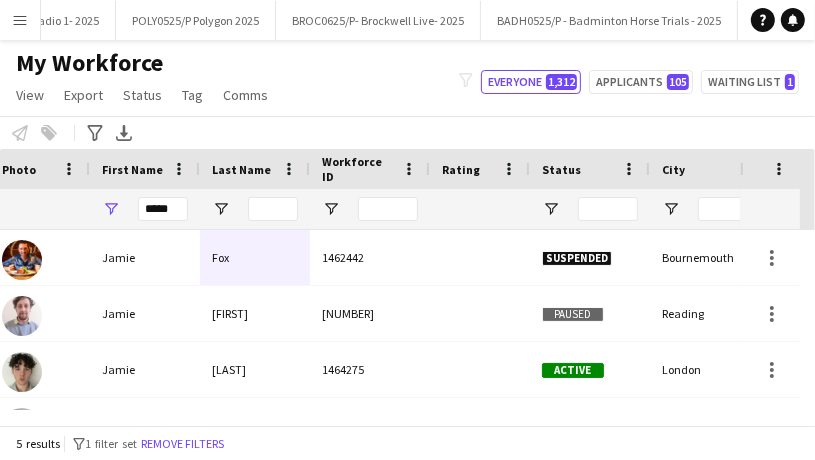 click on "Menu" at bounding box center (20, 20) 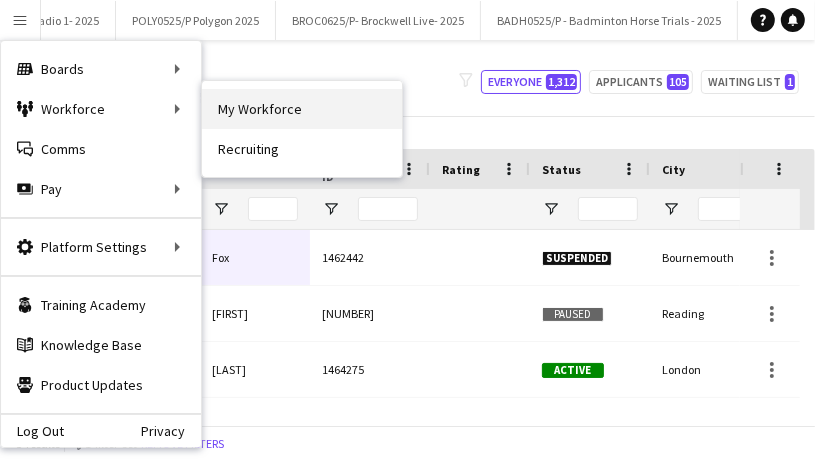 click on "My Workforce" at bounding box center [302, 109] 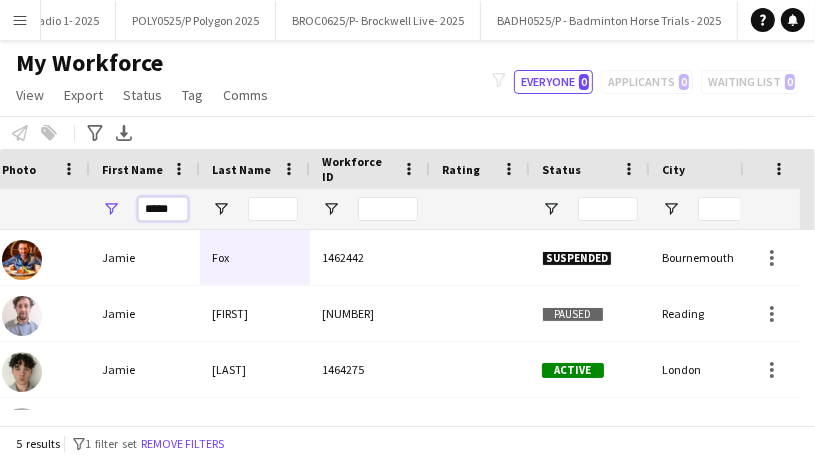 click on "*****" at bounding box center (163, 209) 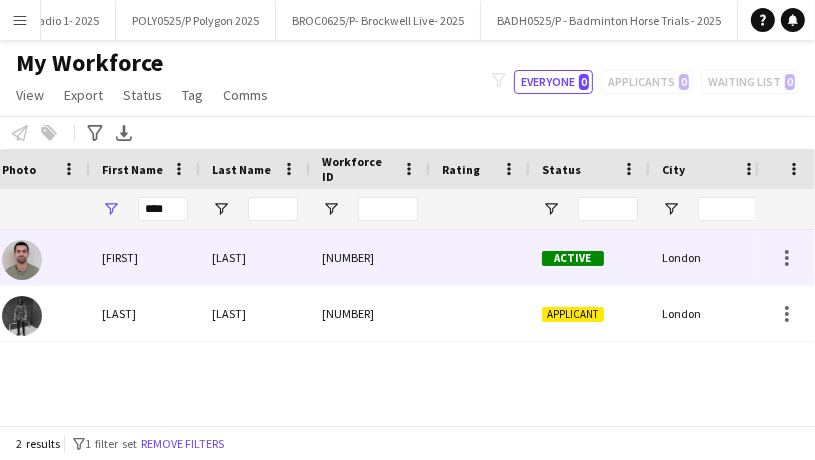 click on "[NUMBER]" at bounding box center [370, 257] 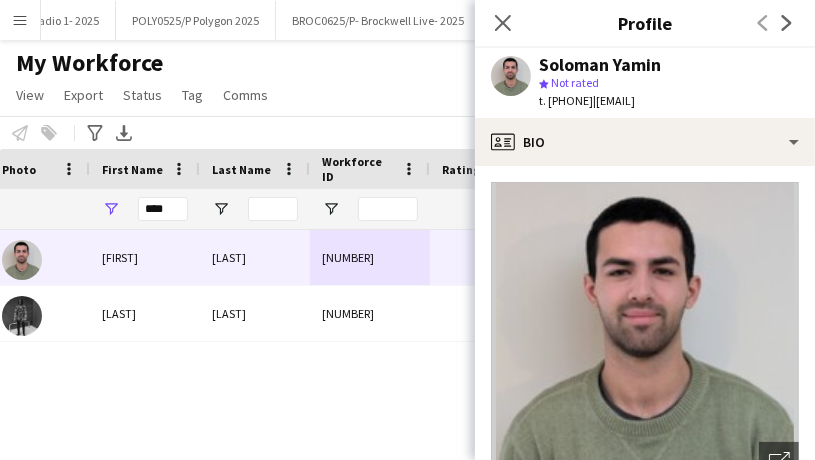 drag, startPoint x: 623, startPoint y: 99, endPoint x: 556, endPoint y: 95, distance: 67.11929 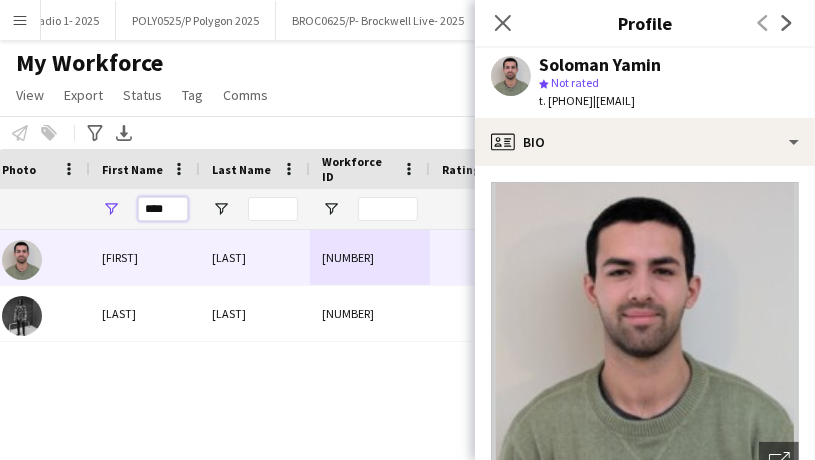 click on "****" at bounding box center [163, 209] 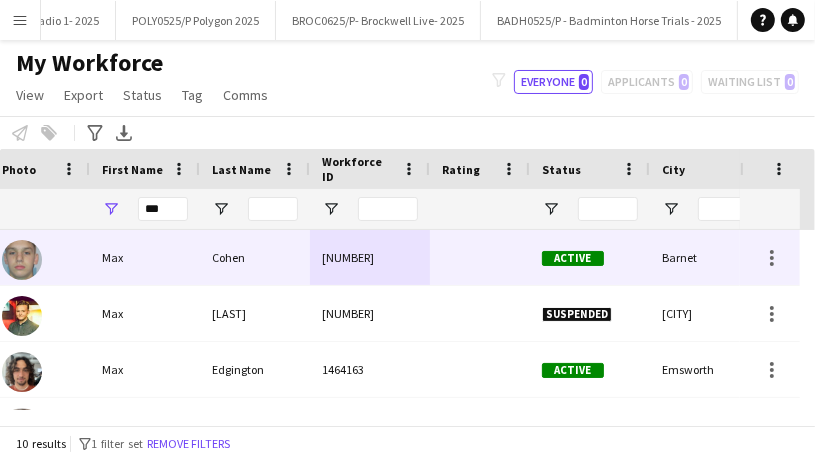 click on "Cohen" at bounding box center (255, 257) 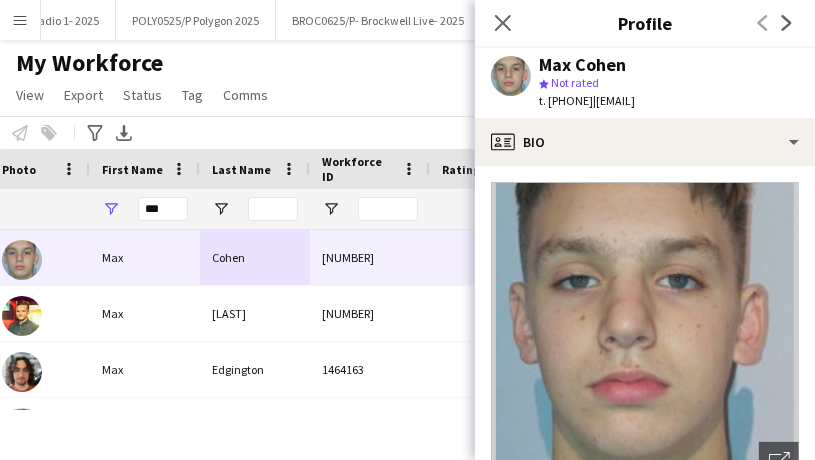 drag, startPoint x: 624, startPoint y: 100, endPoint x: 550, endPoint y: 104, distance: 74.10803 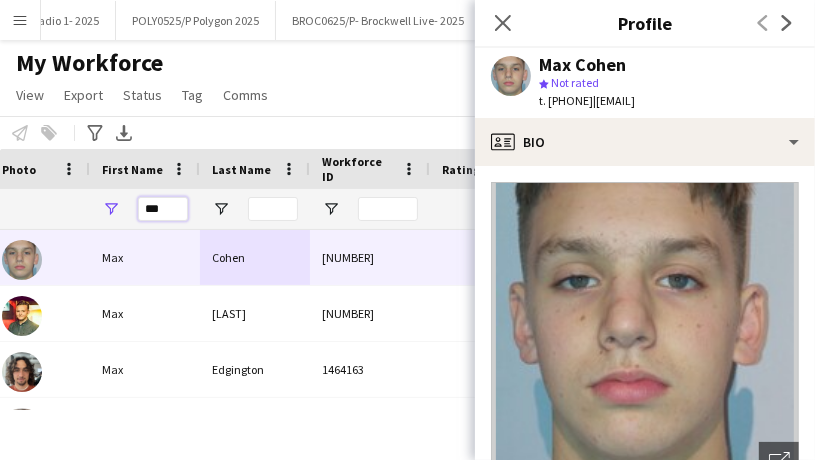 click on "***" at bounding box center [163, 209] 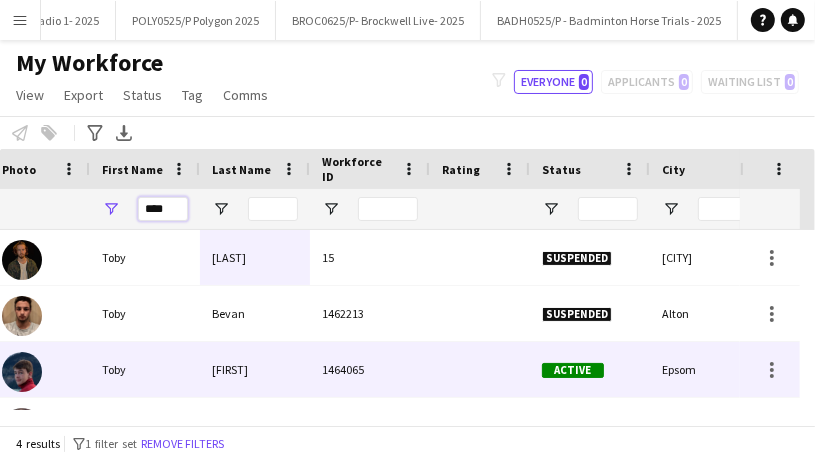 scroll, scrollTop: 44, scrollLeft: 0, axis: vertical 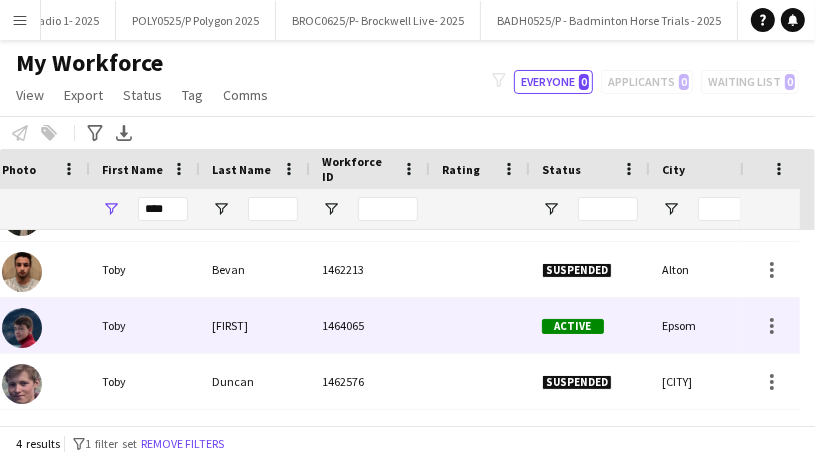 click on "[FIRST]" at bounding box center [255, 325] 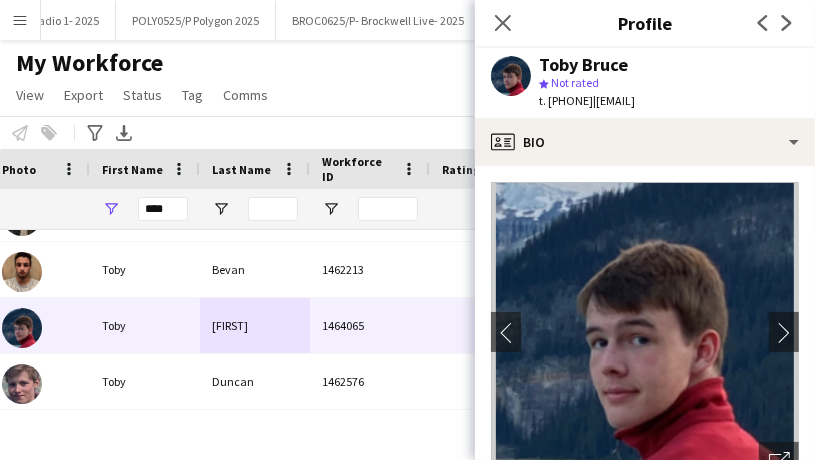 drag, startPoint x: 628, startPoint y: 97, endPoint x: 550, endPoint y: 99, distance: 78.025635 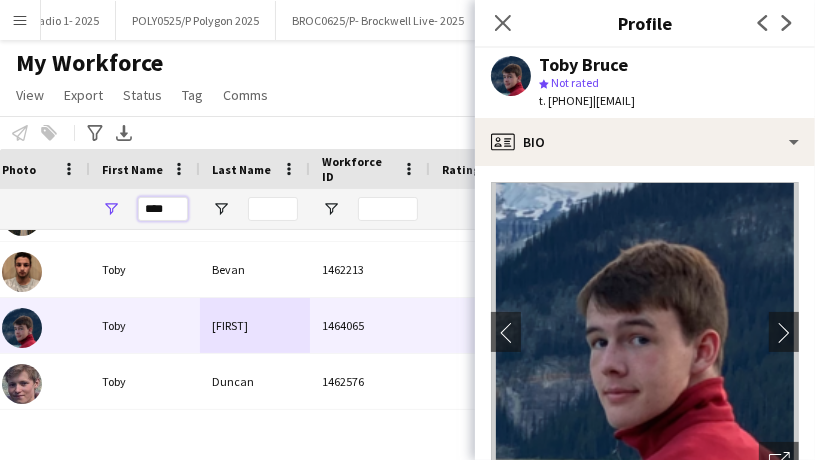 click on "****" at bounding box center [163, 209] 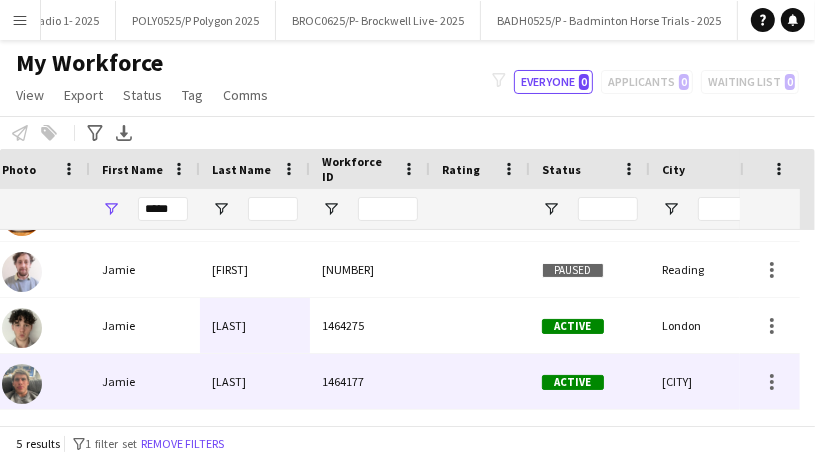 click on "[LAST]" at bounding box center [255, 381] 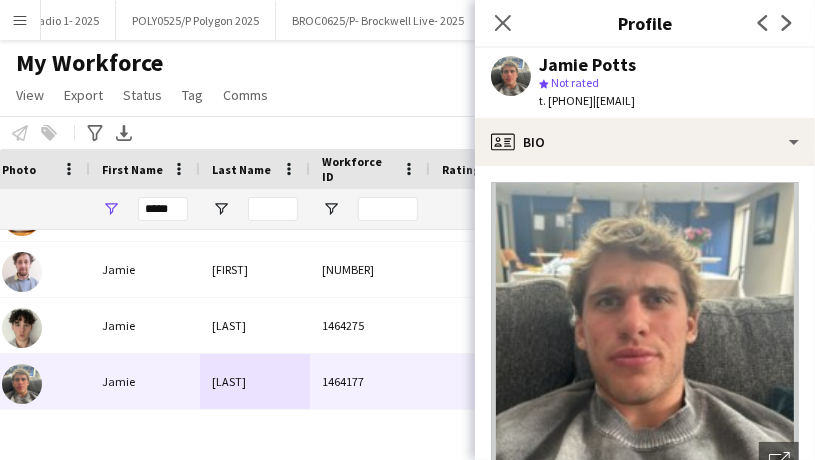 drag, startPoint x: 628, startPoint y: 99, endPoint x: 552, endPoint y: 100, distance: 76.00658 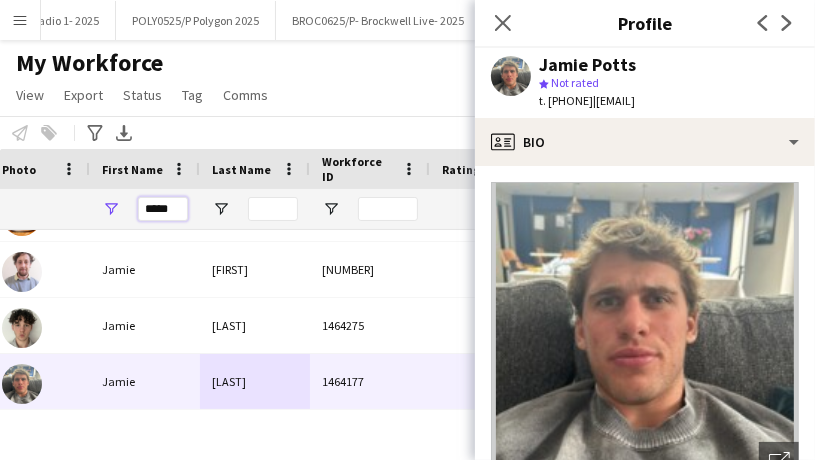 click on "*****" at bounding box center (163, 209) 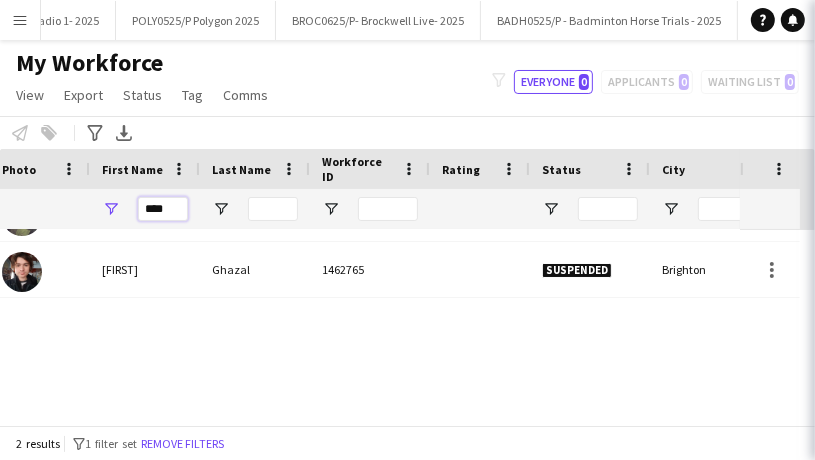scroll, scrollTop: 0, scrollLeft: 0, axis: both 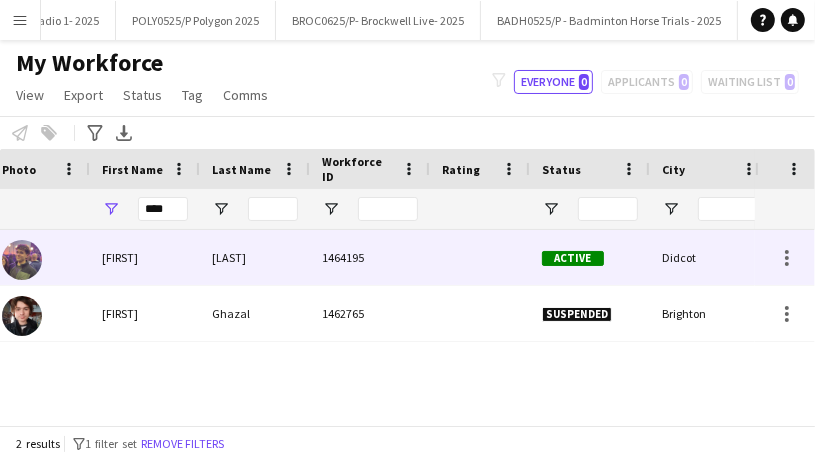 click on "[LAST]" at bounding box center (255, 257) 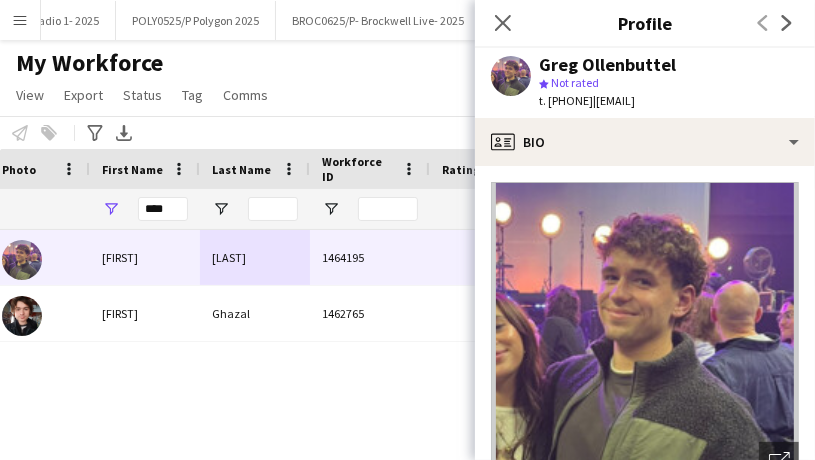 drag, startPoint x: 626, startPoint y: 99, endPoint x: 548, endPoint y: 99, distance: 78 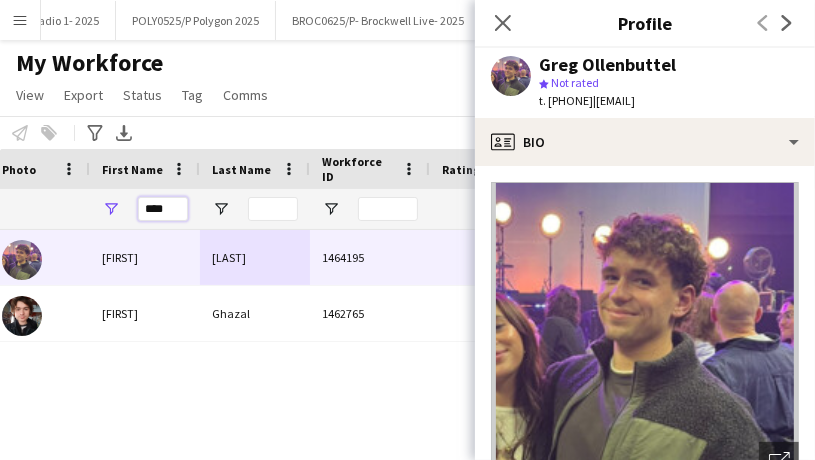 click on "****" at bounding box center (163, 209) 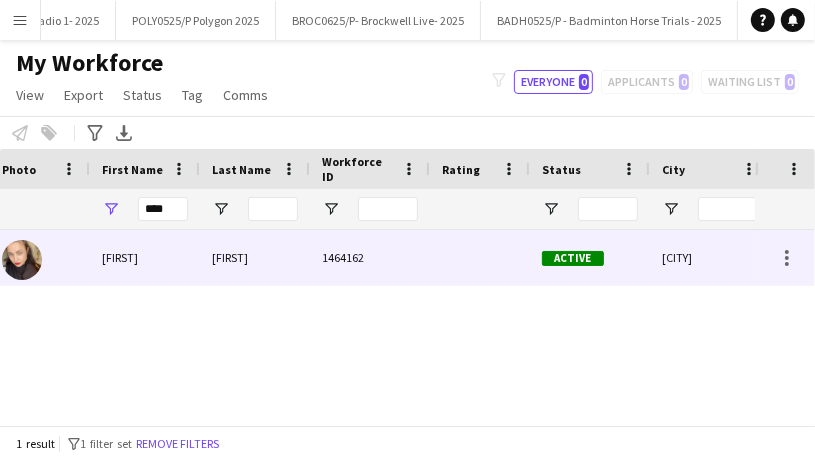 click on "1464162" at bounding box center [370, 257] 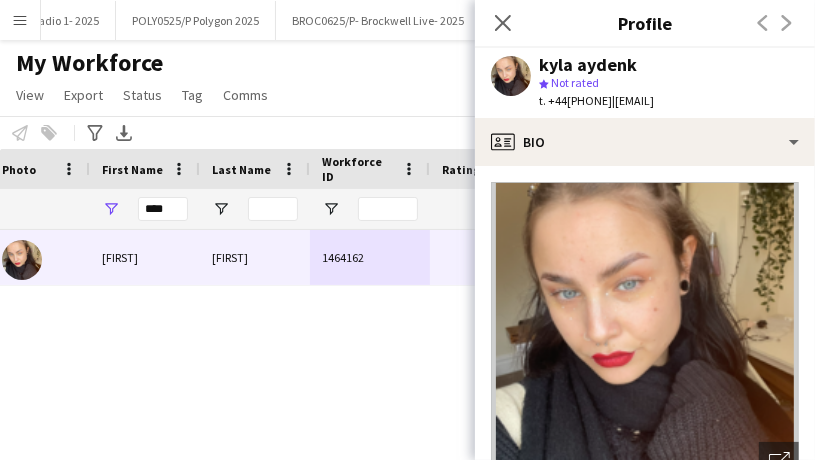 drag, startPoint x: 625, startPoint y: 100, endPoint x: 550, endPoint y: 99, distance: 75.00667 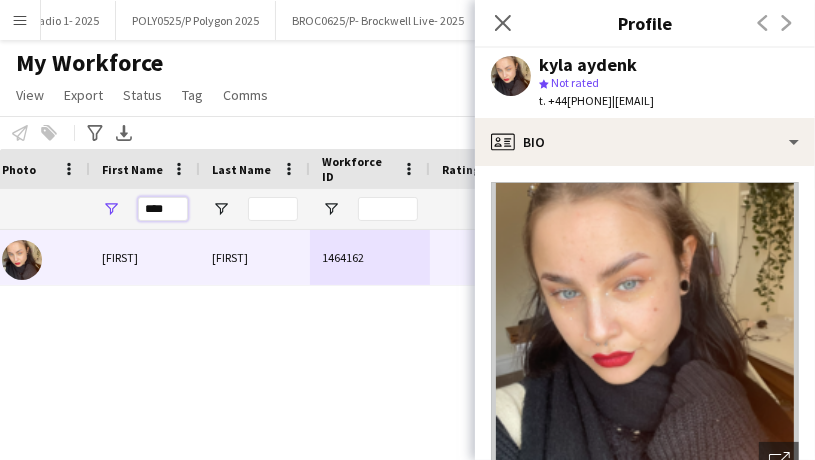 click on "****" at bounding box center [163, 209] 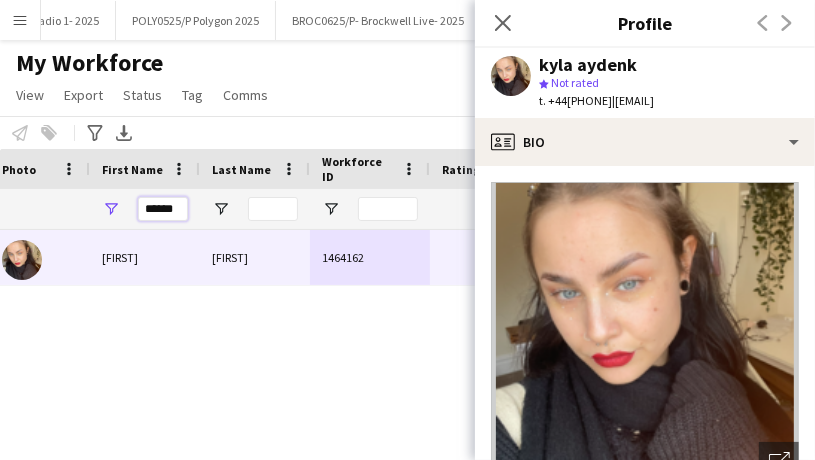 scroll, scrollTop: 0, scrollLeft: 4, axis: horizontal 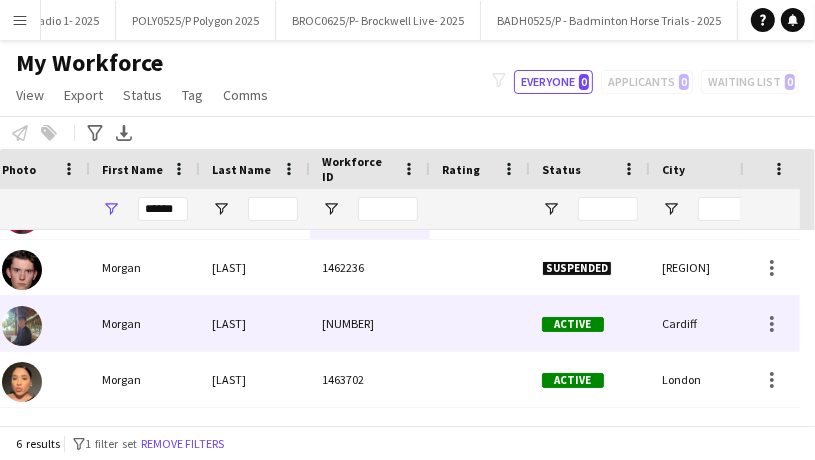 click on "[LAST]" at bounding box center (255, 323) 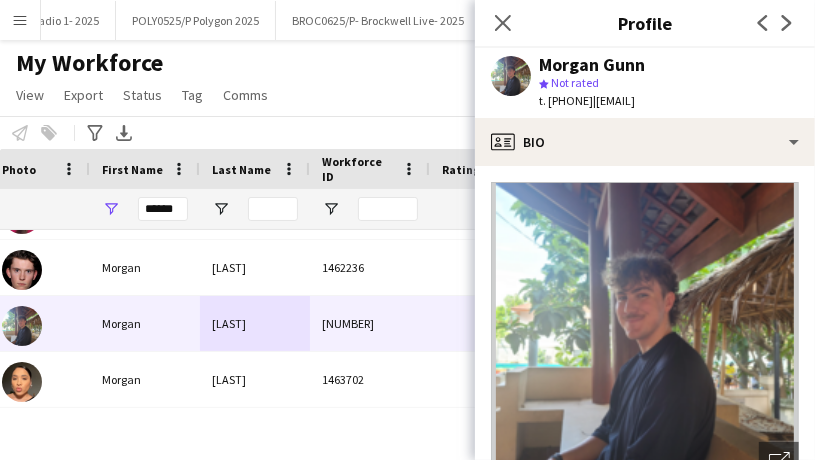 drag, startPoint x: 624, startPoint y: 99, endPoint x: 549, endPoint y: 107, distance: 75.42546 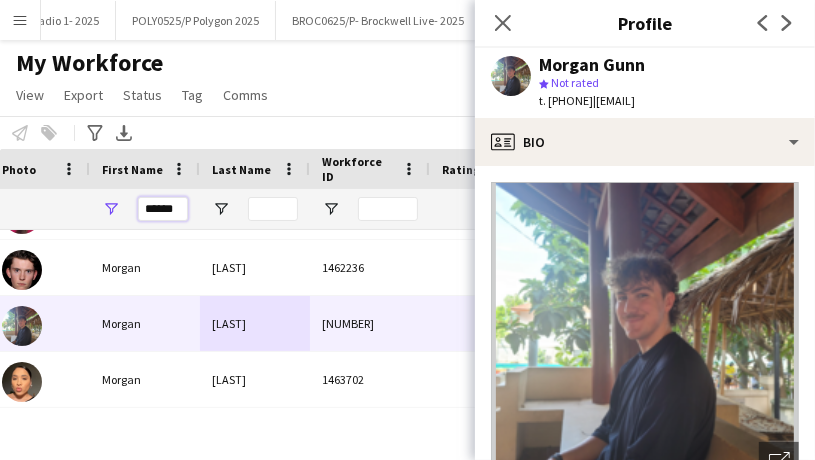 click on "******" at bounding box center (163, 209) 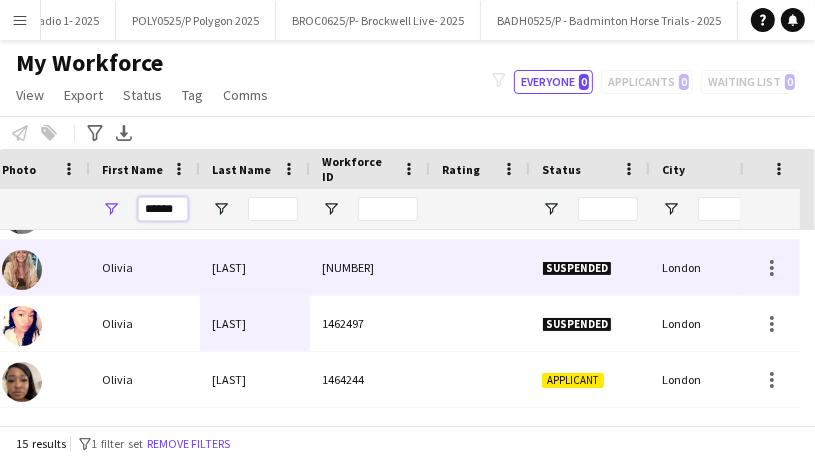 scroll, scrollTop: 0, scrollLeft: 0, axis: both 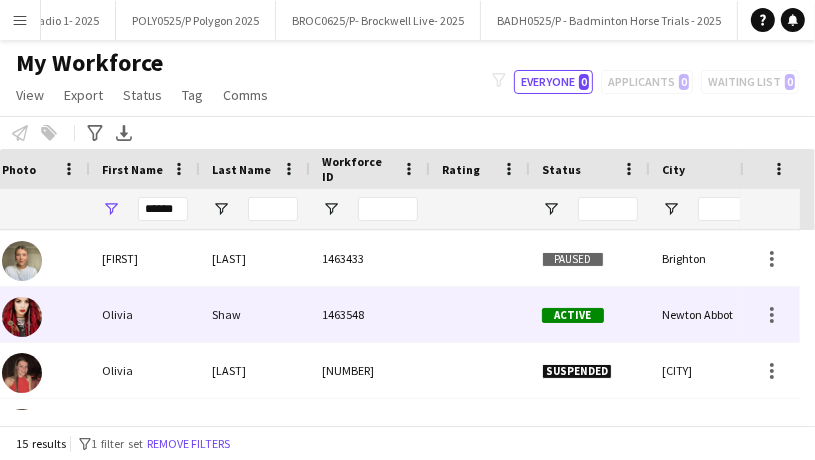 click on "Shaw" at bounding box center [255, 314] 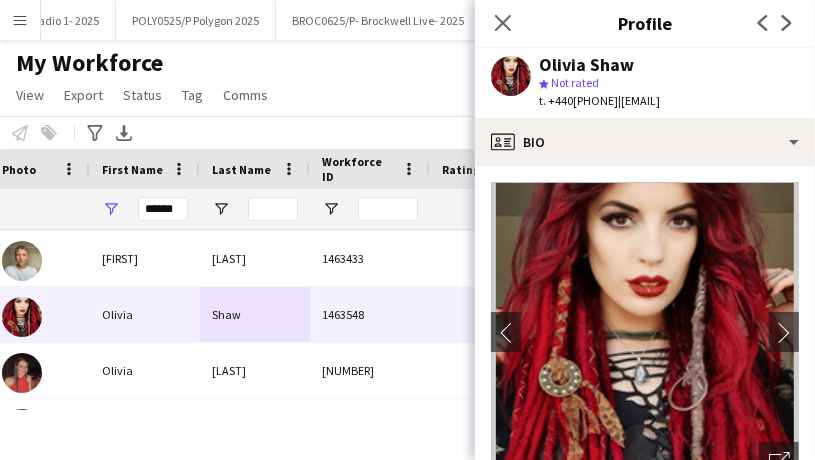 drag, startPoint x: 633, startPoint y: 98, endPoint x: 555, endPoint y: 107, distance: 78.51752 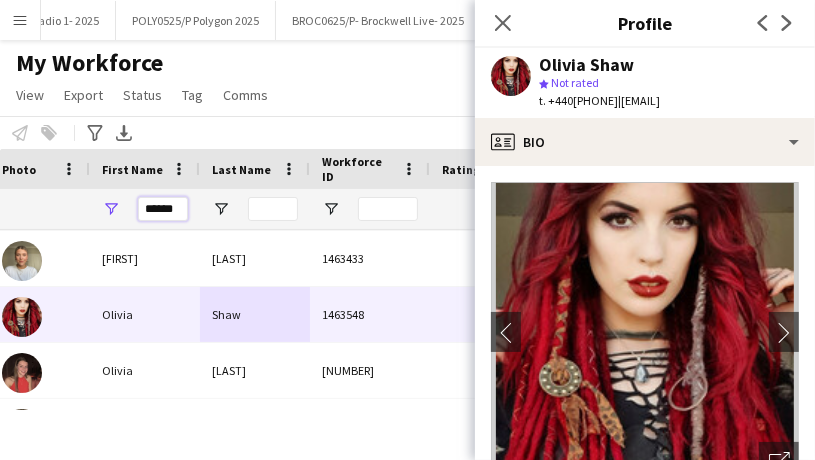 click on "******" at bounding box center [163, 209] 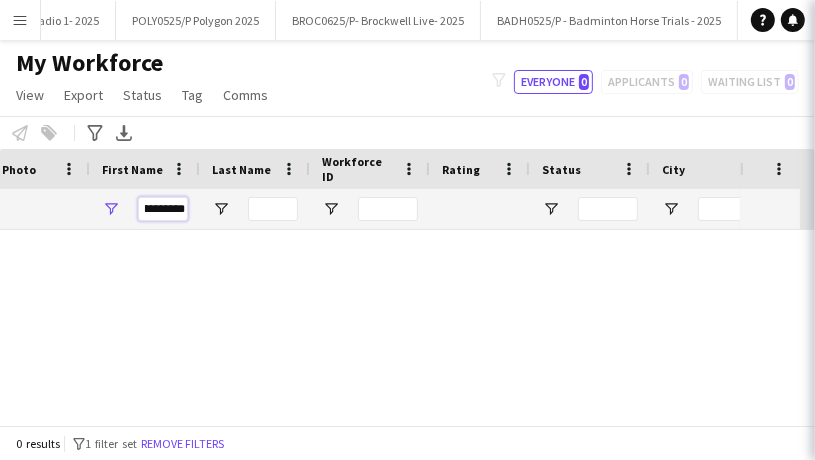 scroll, scrollTop: 0, scrollLeft: 28, axis: horizontal 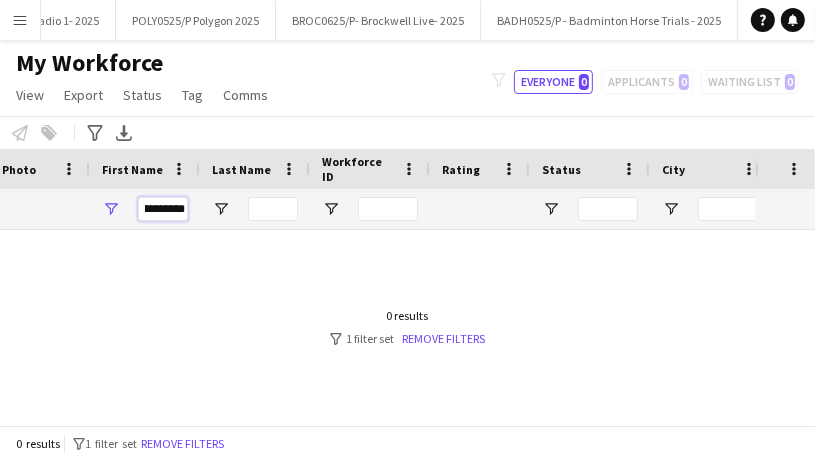 click on "**********" at bounding box center (163, 209) 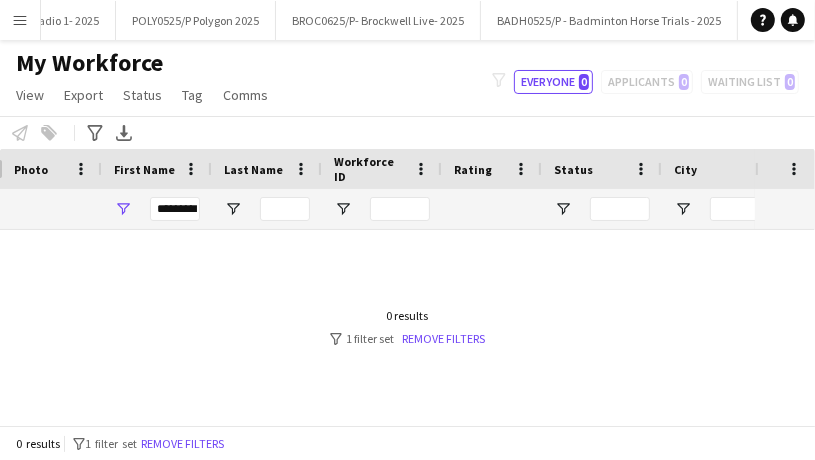 click at bounding box center (377, 320) 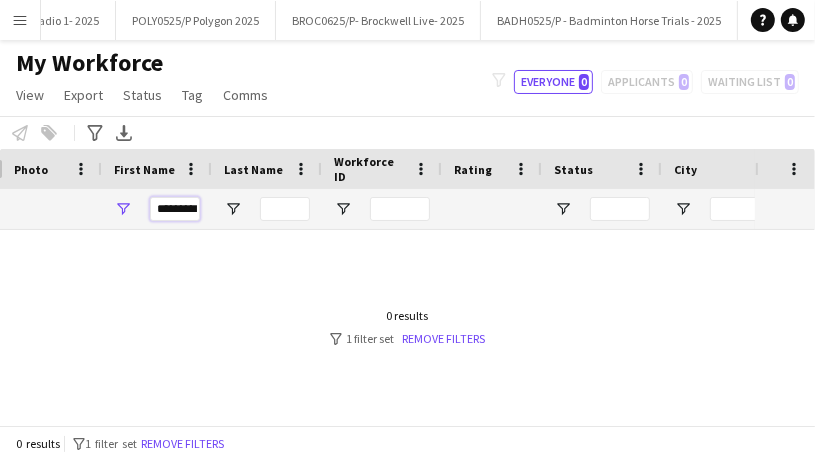 click on "*********" at bounding box center [175, 209] 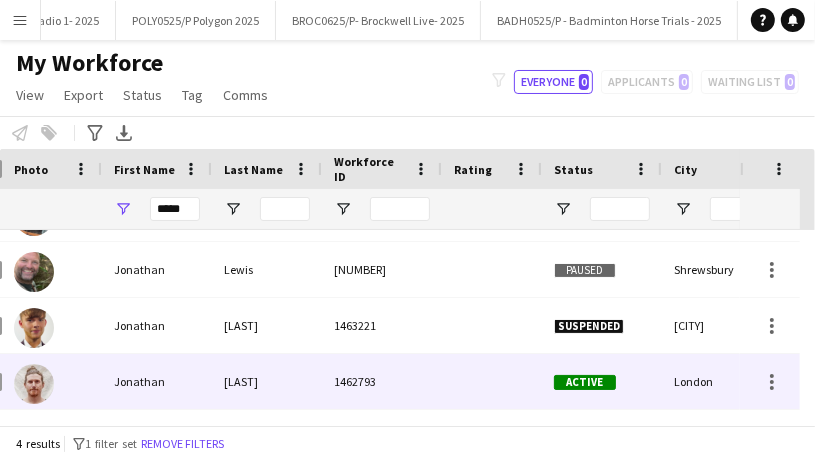 click on "1462793" at bounding box center [382, 381] 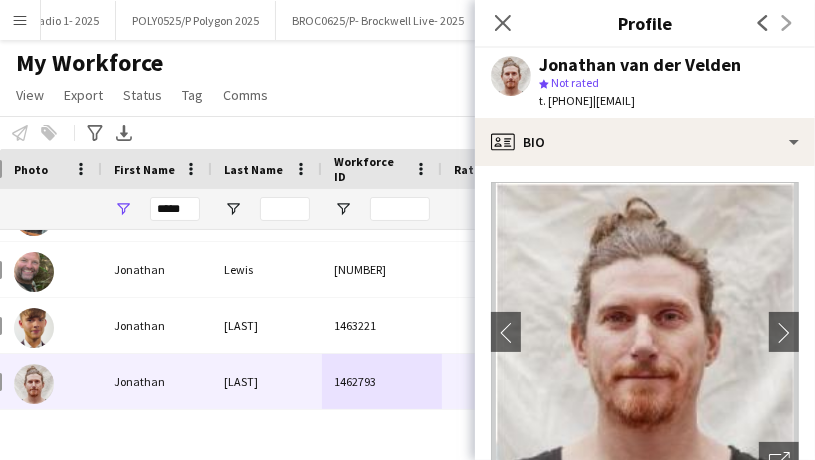 drag, startPoint x: 625, startPoint y: 100, endPoint x: 554, endPoint y: 101, distance: 71.00704 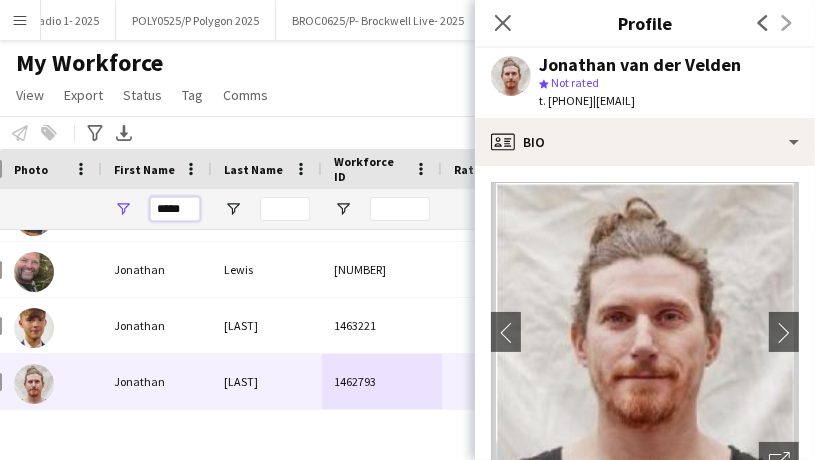 click on "*****" at bounding box center [175, 209] 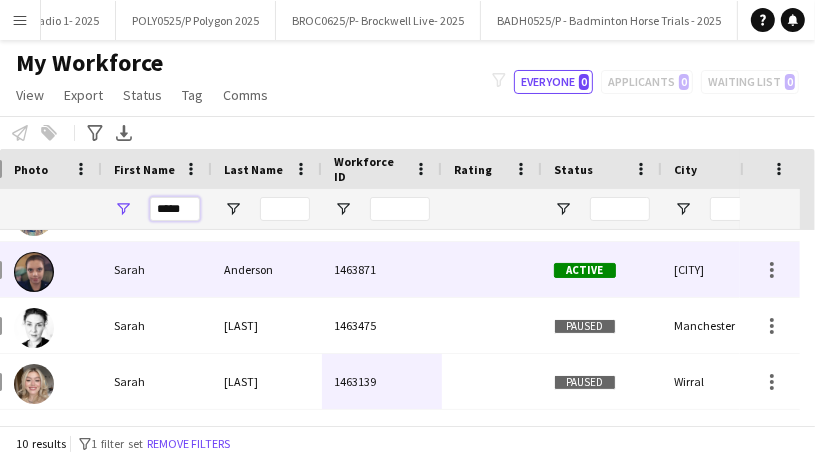 scroll, scrollTop: 0, scrollLeft: 0, axis: both 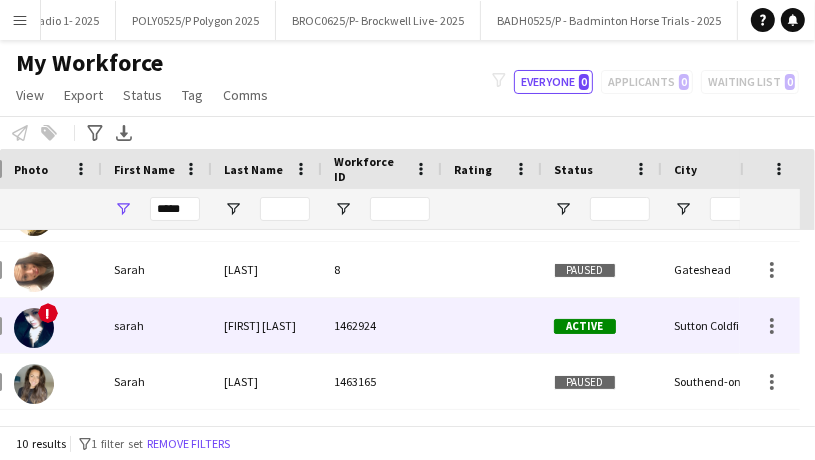click on "[FIRST] [LAST]" at bounding box center (267, 325) 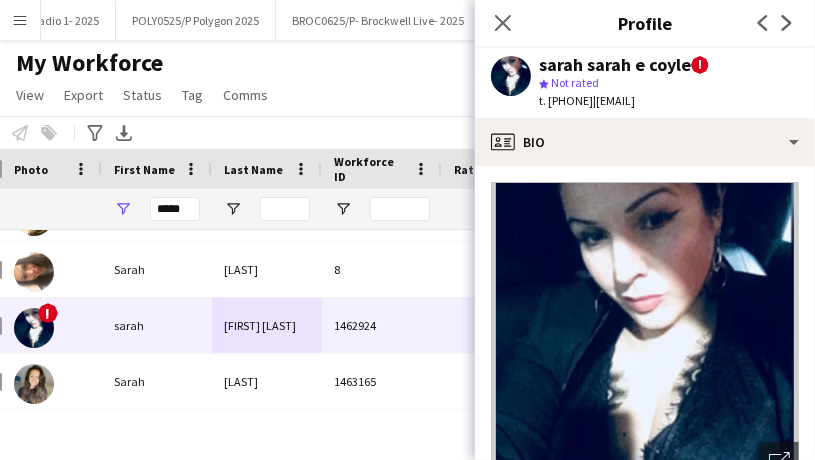 drag, startPoint x: 632, startPoint y: 103, endPoint x: 548, endPoint y: 97, distance: 84.21401 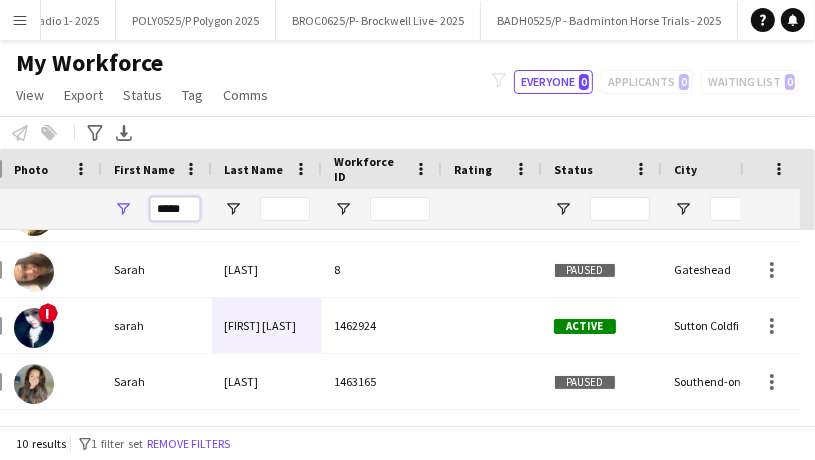 click on "*****" at bounding box center [175, 209] 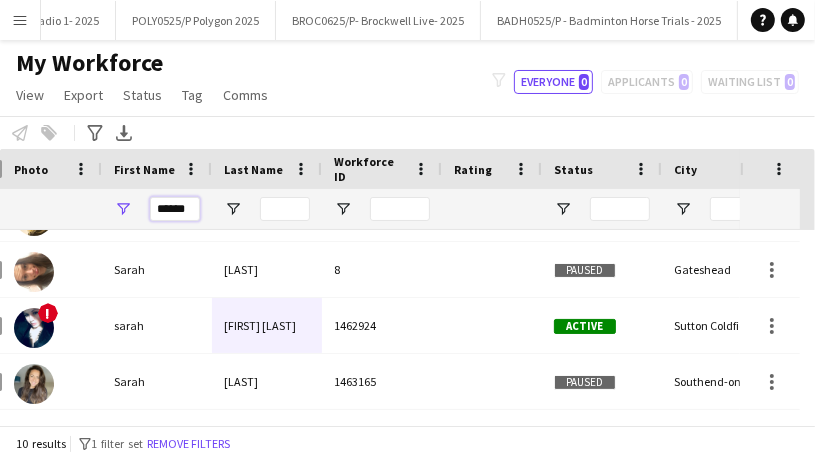 scroll, scrollTop: 0, scrollLeft: 3, axis: horizontal 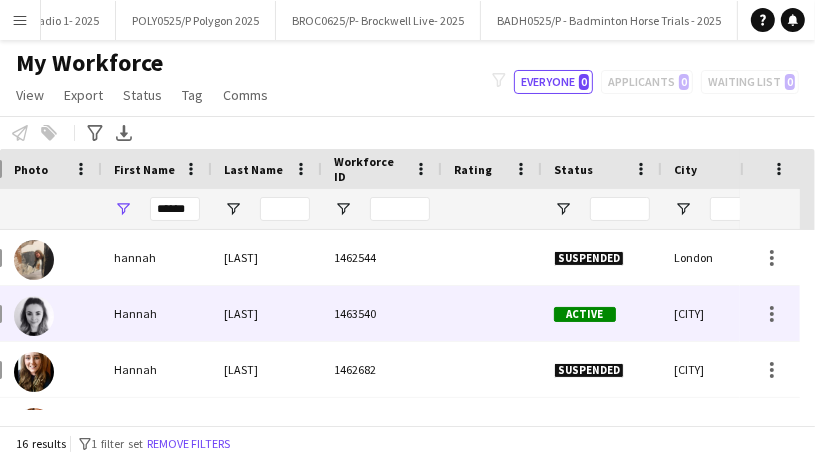 click on "[LAST]" at bounding box center [267, 313] 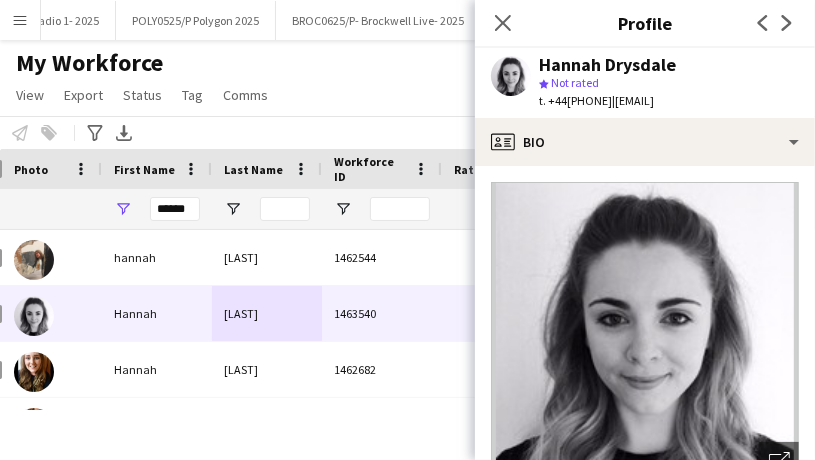 drag, startPoint x: 625, startPoint y: 103, endPoint x: 552, endPoint y: 103, distance: 73 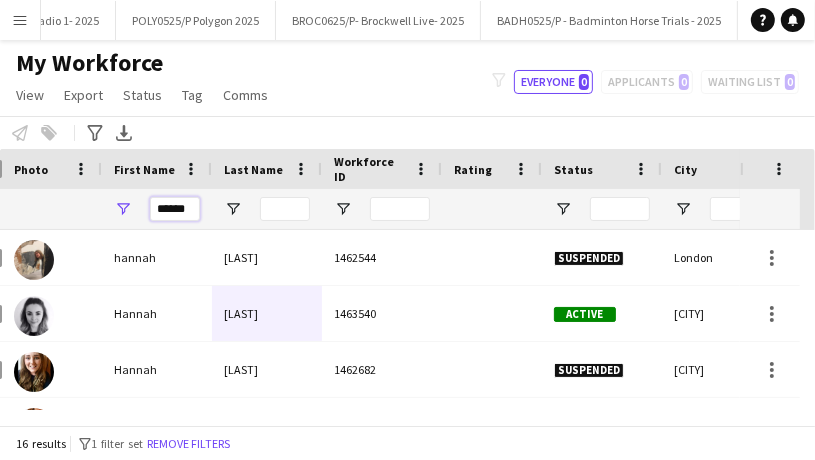 click on "******" at bounding box center [175, 209] 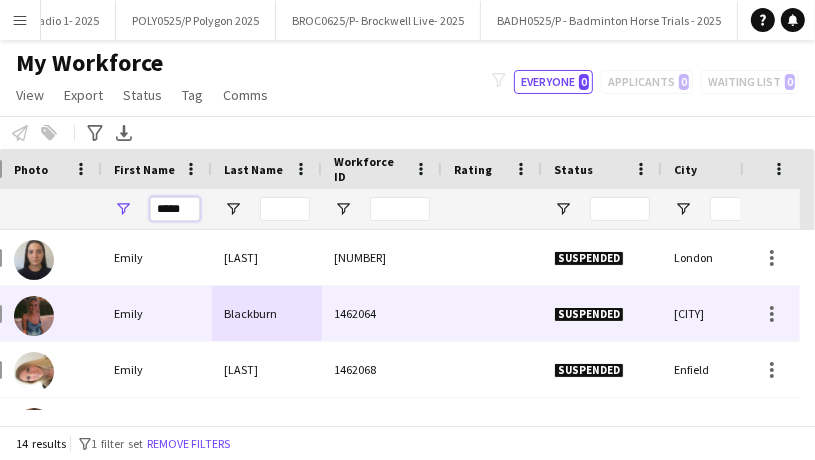 scroll, scrollTop: 75, scrollLeft: 0, axis: vertical 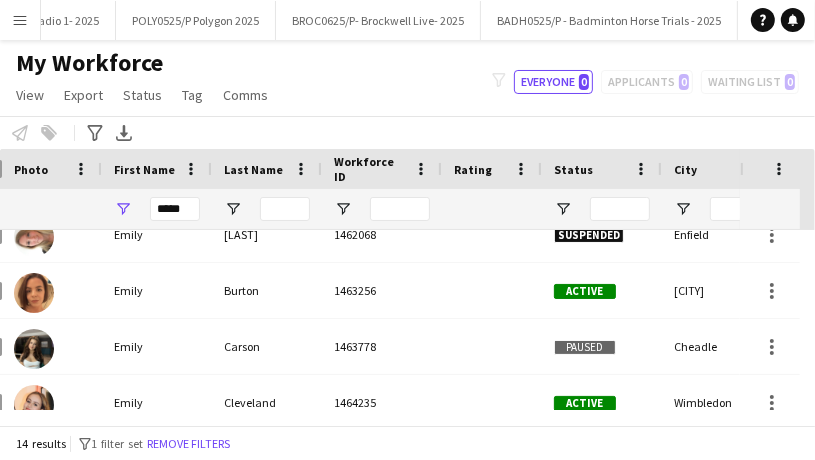 click on "My Workforce   View   Views  Default view Details New Starters New starters report New view Update view Delete view Edit name Customise view Customise filters Reset Filters Reset View Reset All  Export  Export as XLSX Export as PDF  Status  Edit  Tag  New tag  Edit tag  [NUMBER] crew newsletter ([NUMBER]) [NUMBER] student ([NUMBER]) Active ([NUMBER]) Barista ([NUMBER]) Bath/Bristol ([NUMBER]) BTB ([NUMBER]) Check bank details ([NUMBER]) Driver ([NUMBER]) FI ([NUMBER]) Food Safety L3 ([NUMBER]) Forks ([NUMBER]) Key Holder ([NUMBER]) Legal Stuff ([NUMBER]) London ([NUMBER]) Lytham Staff ([NUMBER]) Maybe ([NUMBER]) Newsletter ([NUMBER]) Orbit ([NUMBER]) Over [NUMBER]years ([NUMBER]) P45 ([NUMBER]) Pending approval ([NUMBER]) PLH ([NUMBER]) RTW approved [NUMBER] ([NUMBER]) RTW check approved ([NUMBER]) Stadiums ([NUMBER]) To agree ([NUMBER]) TUPE ([NUMBER]) WW [NUMBER] ([NUMBER])  Add to tag  [NUMBER] crew newsletter ([NUMBER]) [NUMBER] student ([NUMBER]) Active ([NUMBER]) Barista ([NUMBER]) Bath/Bristol ([NUMBER]) BTB ([NUMBER]) Check bank details ([NUMBER]) Driver ([NUMBER]) FI ([NUMBER]) Food Safety L3 ([NUMBER]) Forks ([NUMBER]) Key Holder ([NUMBER]) Legal Stuff ([NUMBER]) London ([NUMBER]) Lytham Staff ([NUMBER]) Maybe ([NUMBER]) Newsletter ([NUMBER]) Orbit ([NUMBER]) Over [NUMBER]years ([NUMBER]) P45 ([NUMBER]) Pending approval ([NUMBER])" 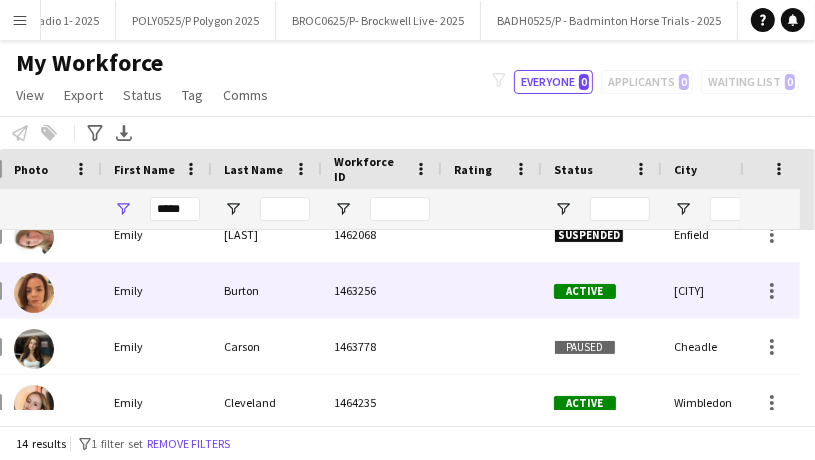 click on "Emily" at bounding box center (157, 290) 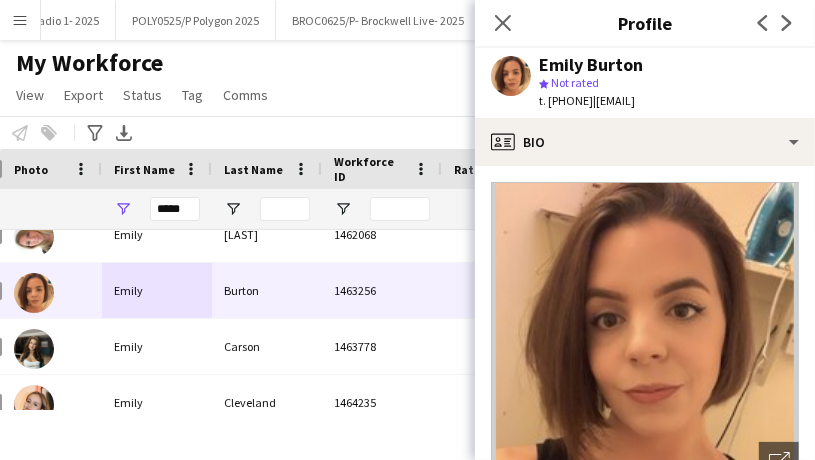 drag, startPoint x: 631, startPoint y: 103, endPoint x: 549, endPoint y: 107, distance: 82.0975 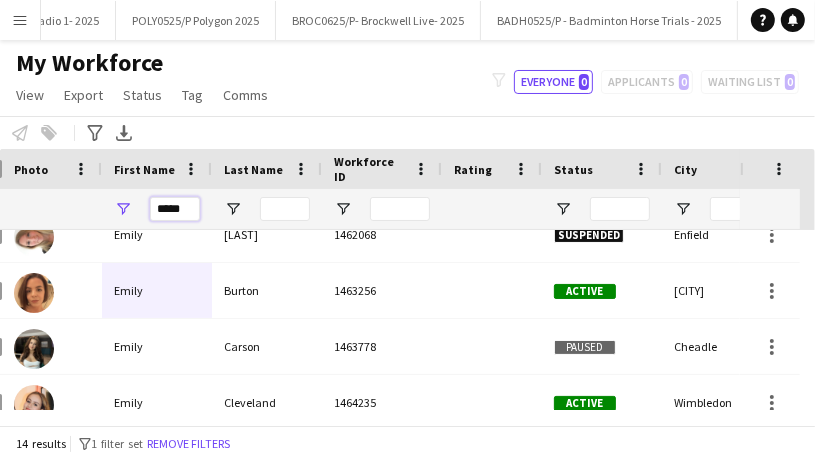 click on "*****" at bounding box center [175, 209] 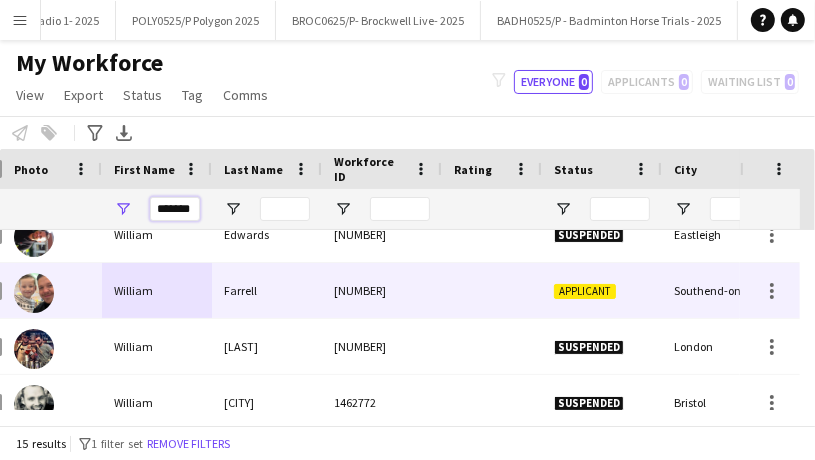 scroll, scrollTop: 76, scrollLeft: 0, axis: vertical 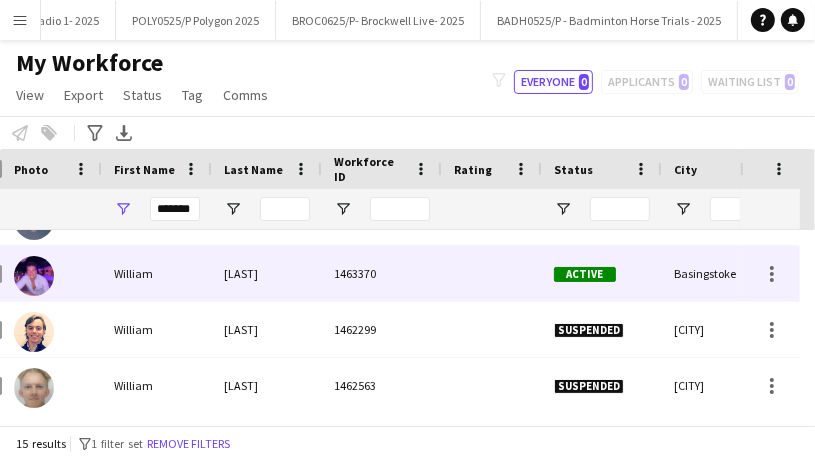 click on "William" at bounding box center (157, 273) 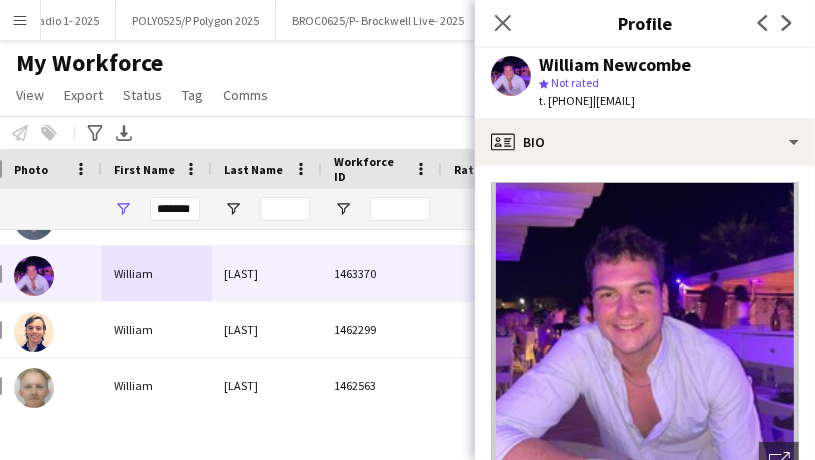drag, startPoint x: 625, startPoint y: 101, endPoint x: 550, endPoint y: 100, distance: 75.00667 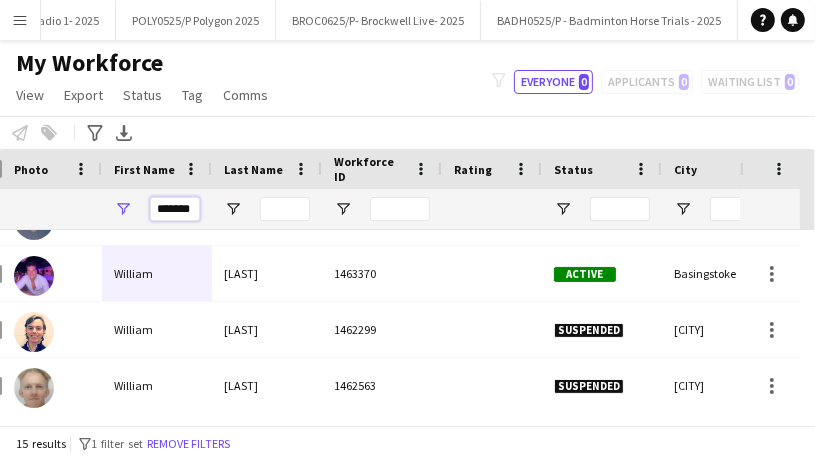 click on "*******" at bounding box center [175, 209] 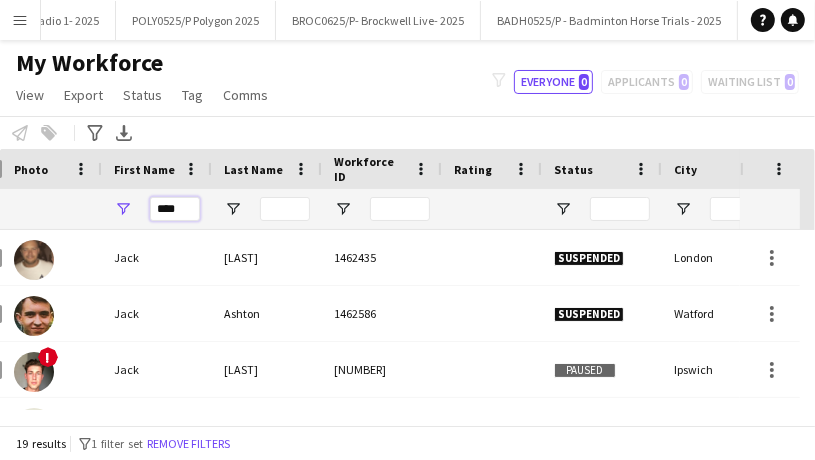type on "****" 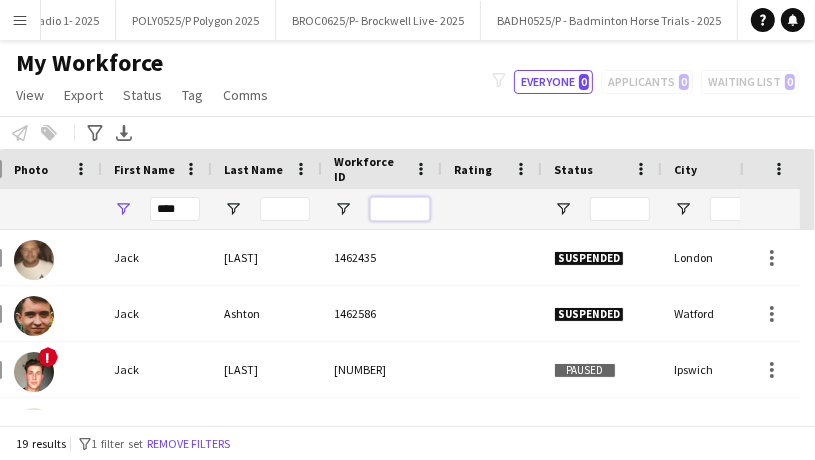 click at bounding box center (400, 209) 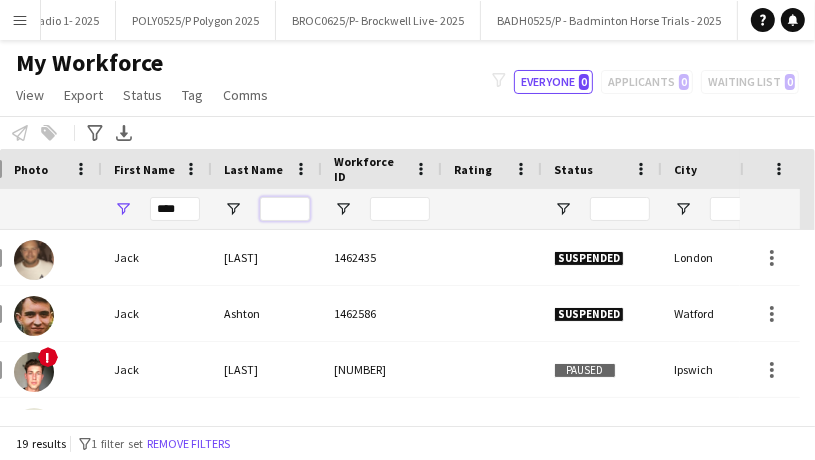 click at bounding box center (285, 209) 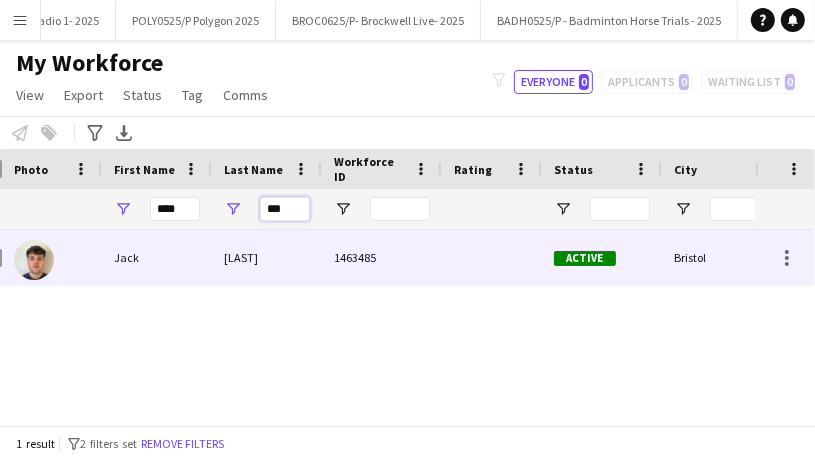 type on "***" 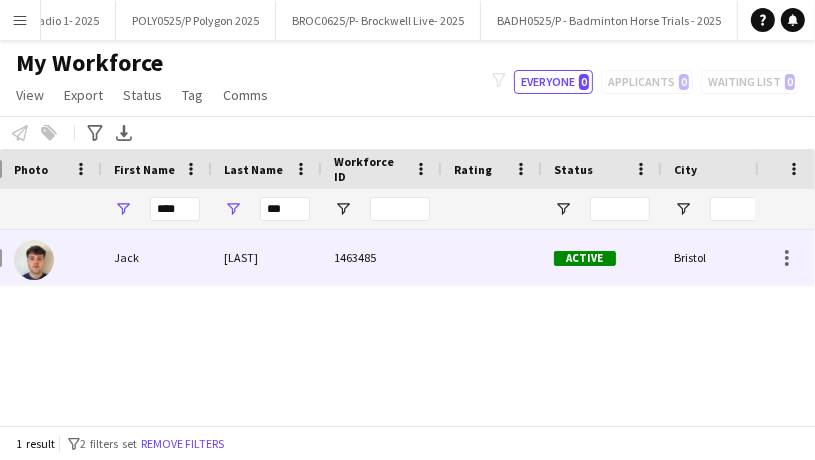 click on "[LAST]" at bounding box center [267, 257] 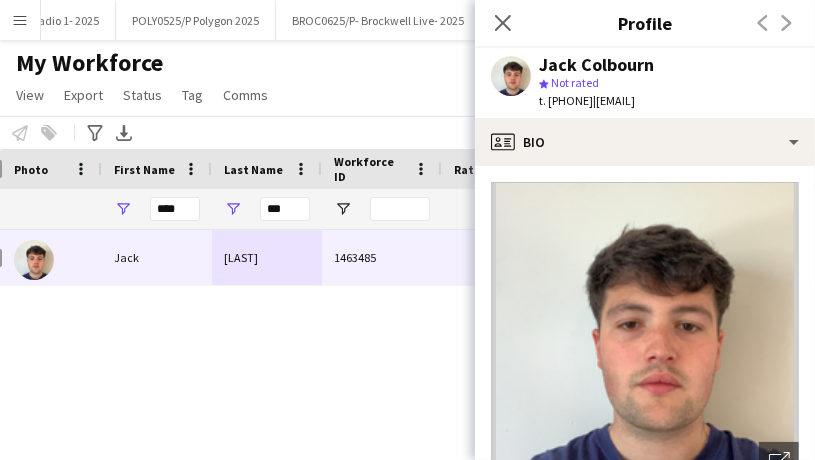 drag, startPoint x: 625, startPoint y: 103, endPoint x: 551, endPoint y: 99, distance: 74.10803 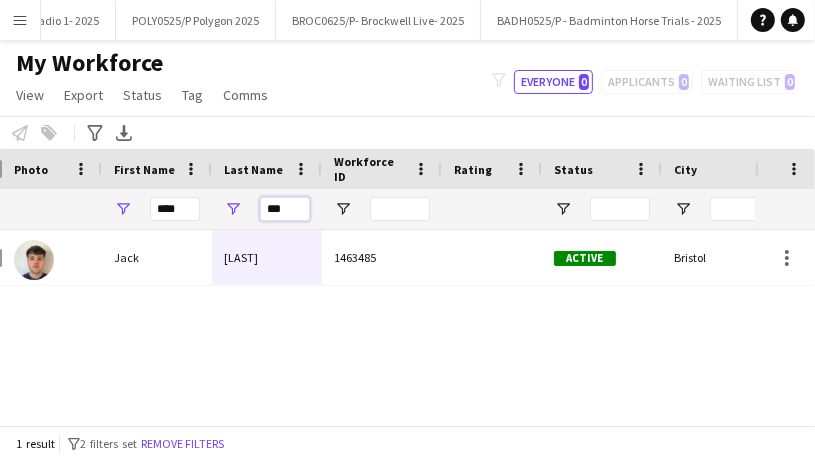 click on "***" at bounding box center (285, 209) 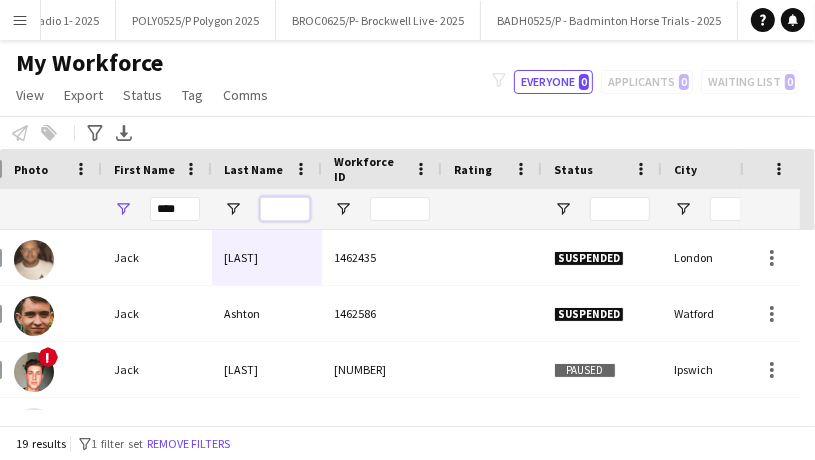 type 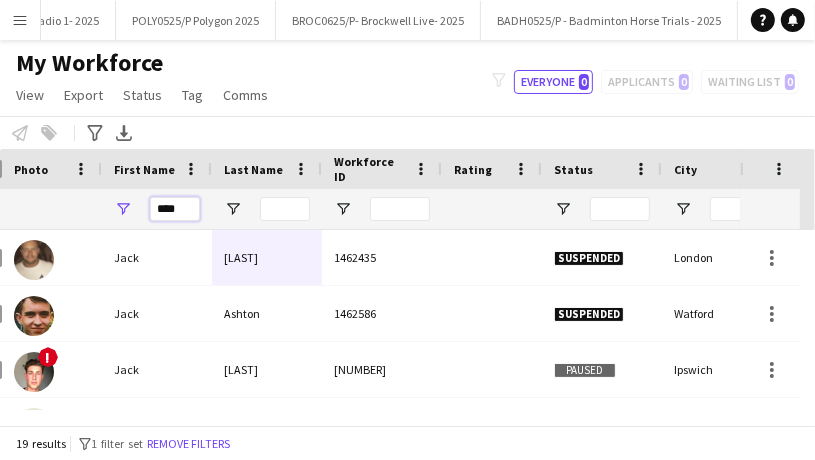 click on "****" at bounding box center (175, 209) 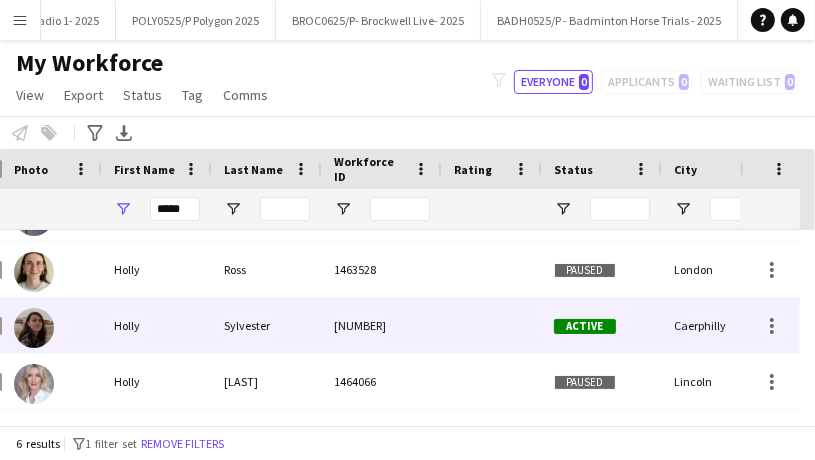 click on "Sylvester" at bounding box center [267, 325] 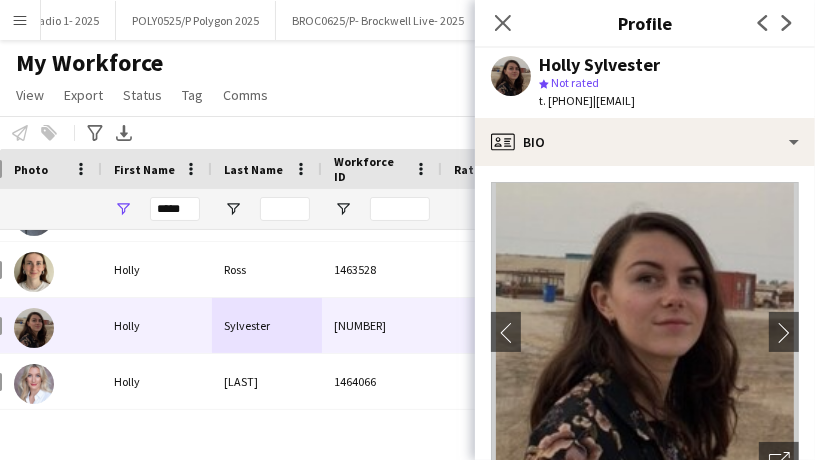 drag, startPoint x: 615, startPoint y: 99, endPoint x: 552, endPoint y: 101, distance: 63.03174 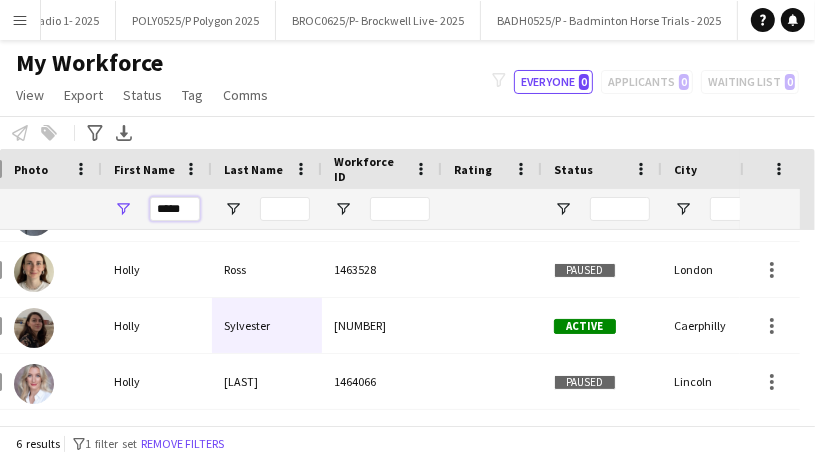 click on "*****" at bounding box center (175, 209) 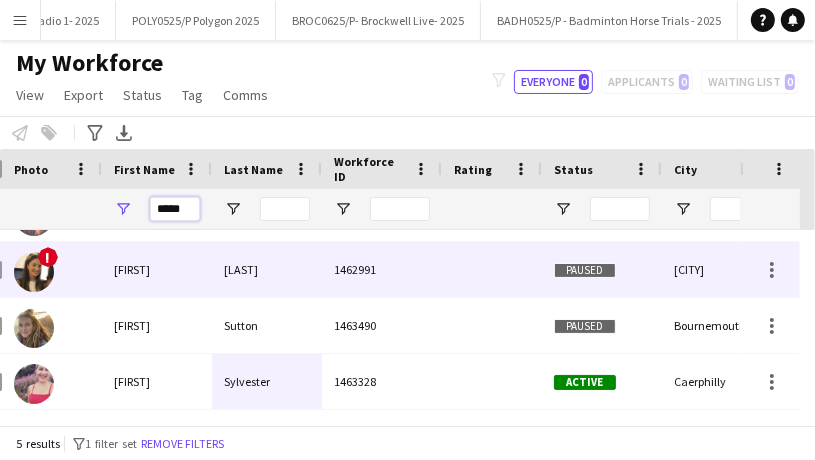 scroll, scrollTop: 0, scrollLeft: 0, axis: both 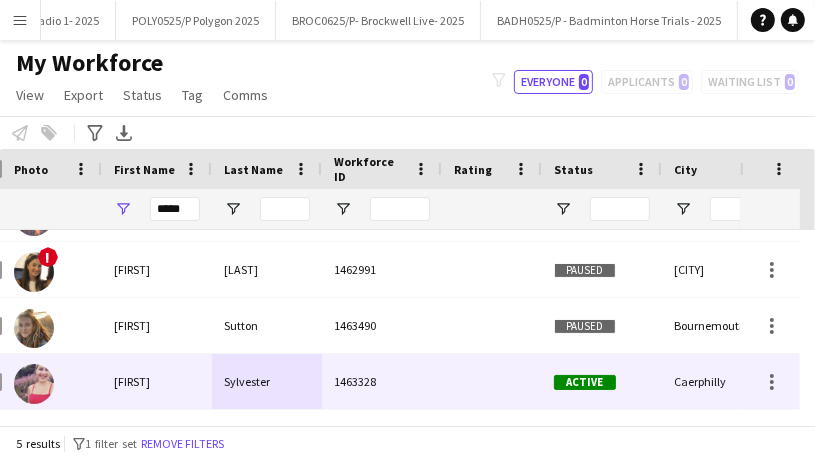 click on "1463328" at bounding box center (382, 381) 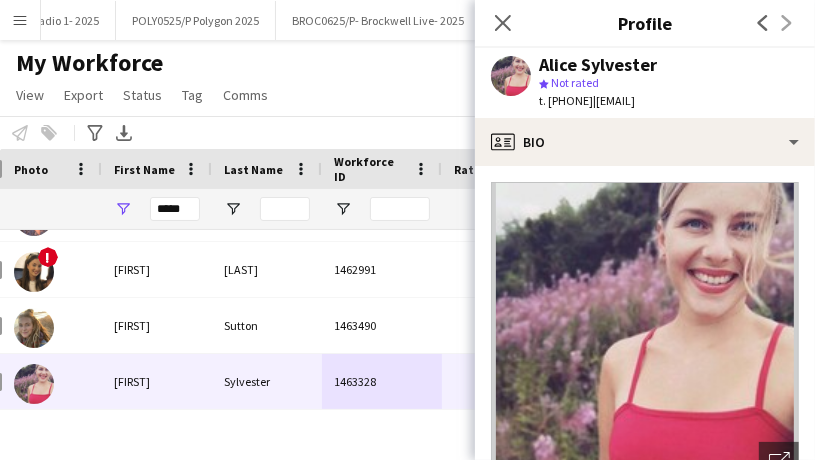 drag, startPoint x: 627, startPoint y: 99, endPoint x: 553, endPoint y: 100, distance: 74.00676 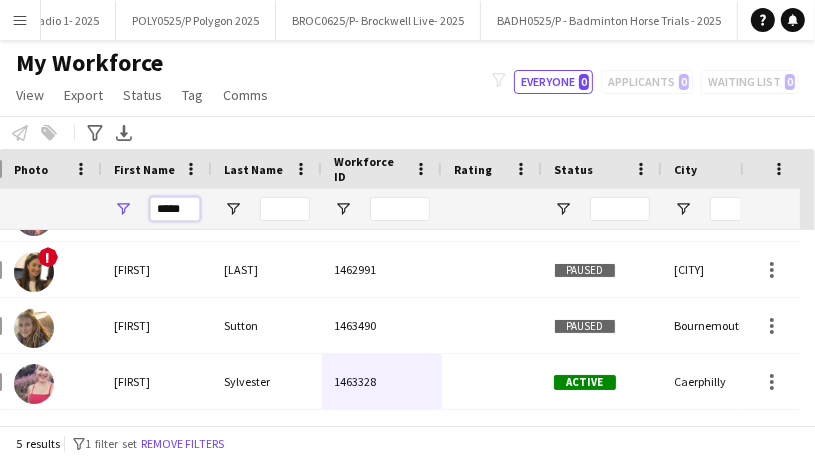 click on "*****" at bounding box center (175, 209) 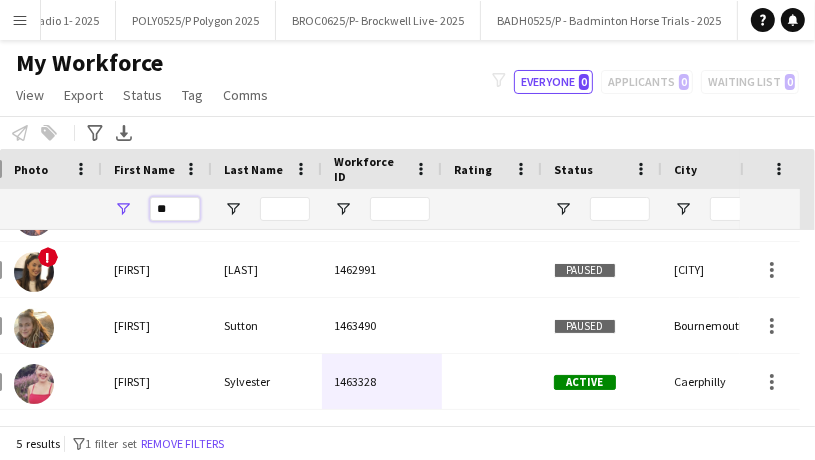 scroll, scrollTop: 0, scrollLeft: 0, axis: both 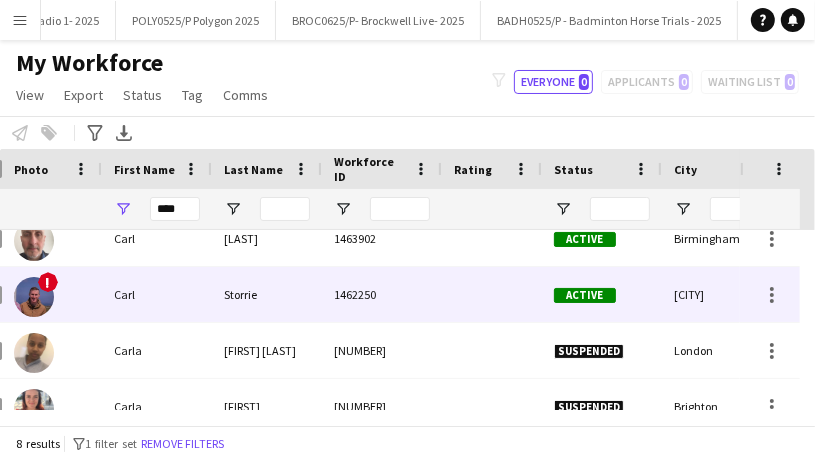 click on "Storrie" at bounding box center (267, 294) 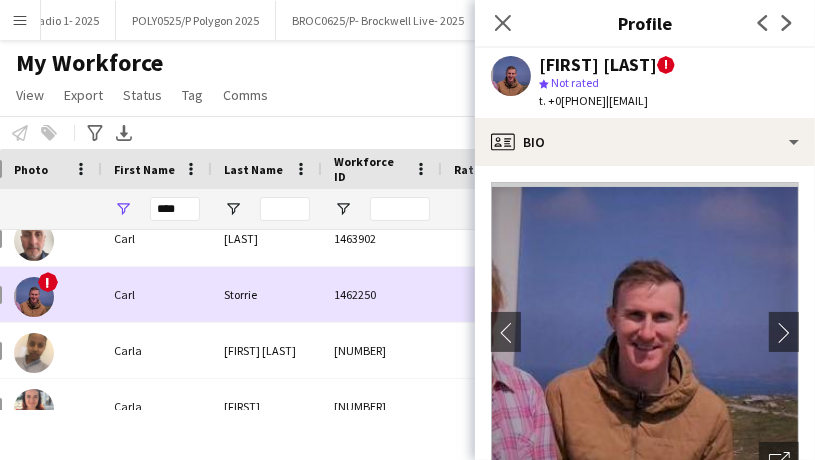 scroll, scrollTop: 7, scrollLeft: 0, axis: vertical 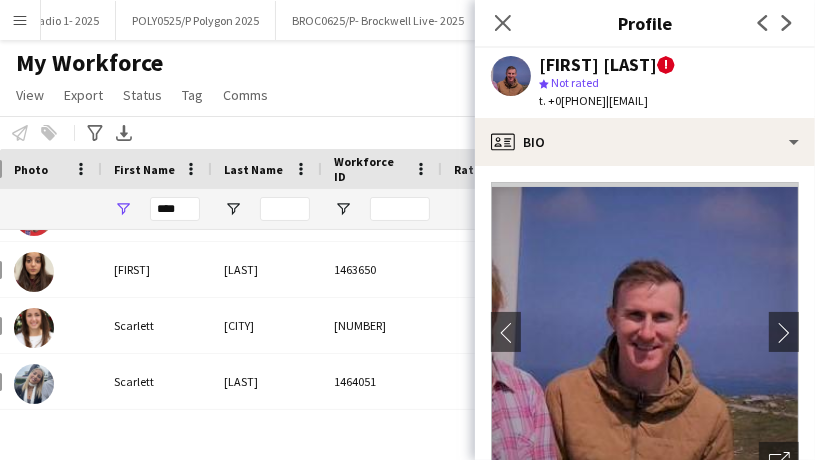 drag, startPoint x: 621, startPoint y: 99, endPoint x: 557, endPoint y: 101, distance: 64.03124 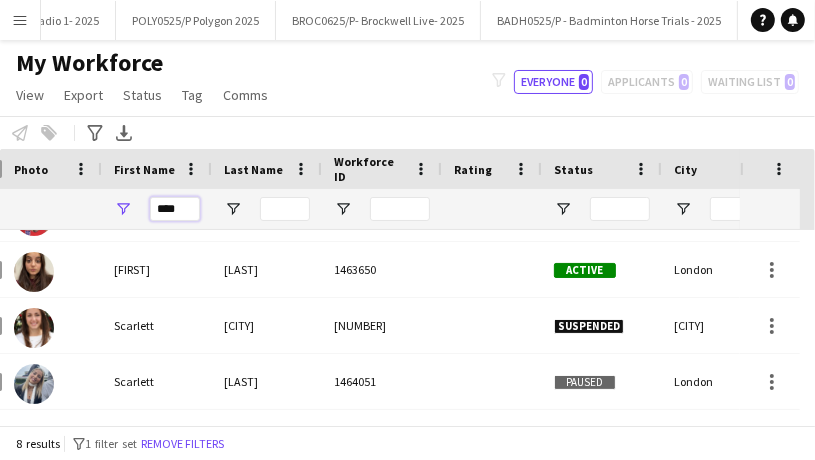 click on "****" at bounding box center [175, 209] 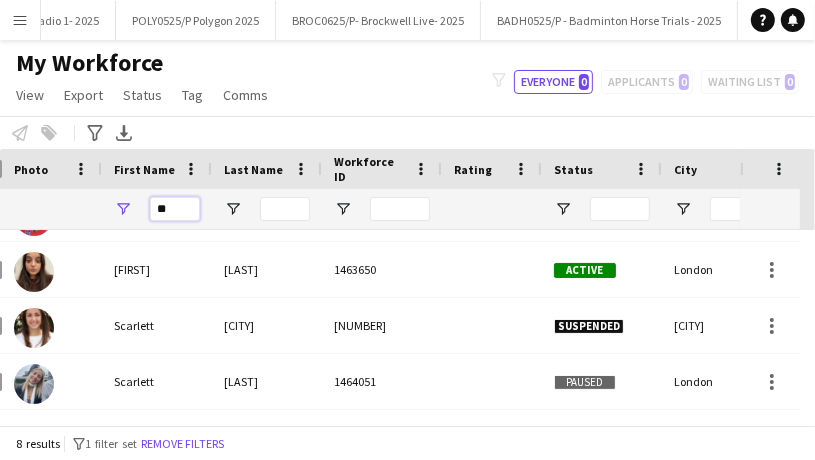 scroll, scrollTop: 0, scrollLeft: 0, axis: both 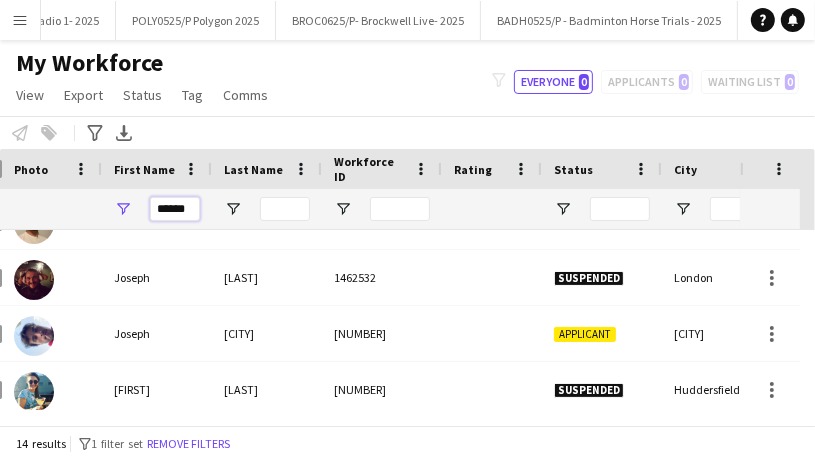 type on "******" 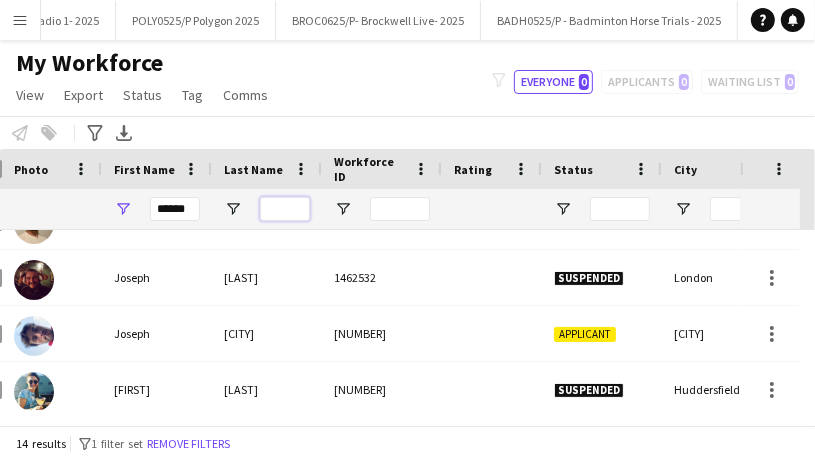 click at bounding box center [285, 209] 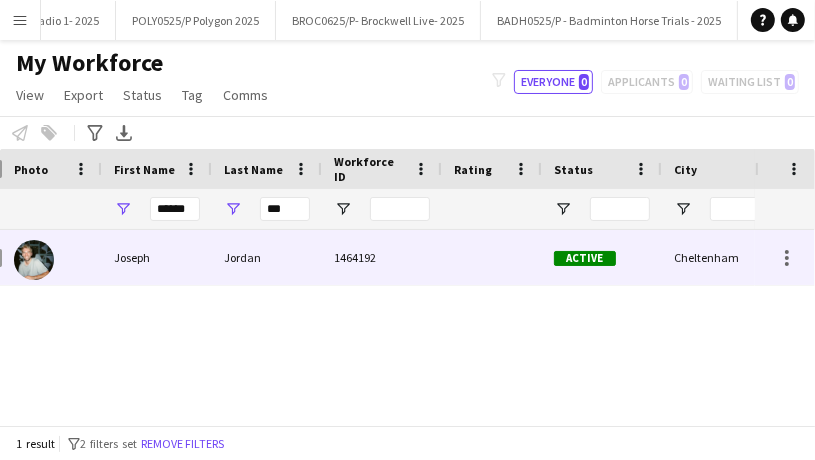 click on "Jordan" at bounding box center (267, 257) 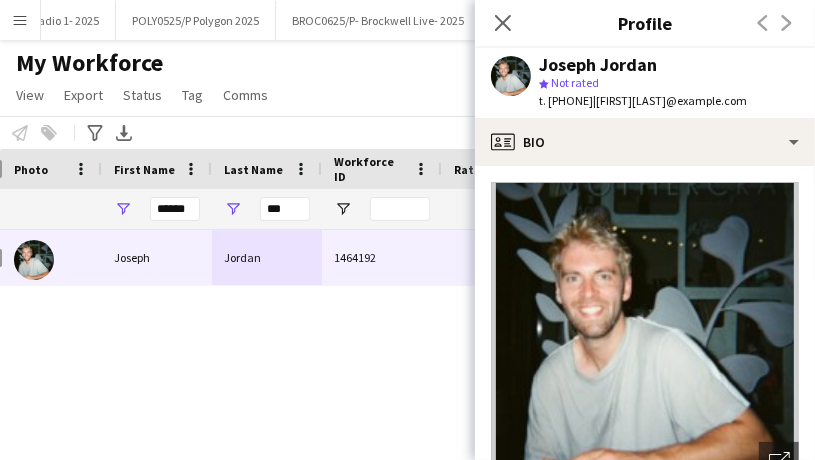 click on "My Workforce   View   Views  Default view Details New Starters New starters report New view Update view Delete view Edit name Customise view Customise filters Reset Filters Reset View Reset All  Export  Export as XLSX Export as PDF  Status  Edit  Tag  New tag  Edit tag  [NUMBER] crew newsletter ([NUMBER]) [NUMBER] student ([NUMBER]) Active ([NUMBER]) Barista ([NUMBER]) Bath/Bristol ([NUMBER]) BTB ([NUMBER]) Check bank details ([NUMBER]) Driver ([NUMBER]) FI ([NUMBER]) Food Safety L3 ([NUMBER]) Forks ([NUMBER]) Key Holder ([NUMBER]) Legal Stuff ([NUMBER]) London ([NUMBER]) Lytham Staff ([NUMBER]) Maybe ([NUMBER]) Newsletter ([NUMBER]) Orbit ([NUMBER]) Over [NUMBER]years ([NUMBER]) P45 ([NUMBER]) Pending approval ([NUMBER]) PLH ([NUMBER]) RTW approved [NUMBER] ([NUMBER]) RTW check approved ([NUMBER]) Stadiums ([NUMBER]) To agree ([NUMBER]) TUPE ([NUMBER]) WW [NUMBER] ([NUMBER])  Add to tag  [NUMBER] crew newsletter ([NUMBER]) [NUMBER] student ([NUMBER]) Active ([NUMBER]) Barista ([NUMBER]) Bath/Bristol ([NUMBER]) BTB ([NUMBER]) Check bank details ([NUMBER]) Driver ([NUMBER]) FI ([NUMBER]) Food Safety L3 ([NUMBER]) Forks ([NUMBER]) Key Holder ([NUMBER]) Legal Stuff ([NUMBER]) London ([NUMBER]) Lytham Staff ([NUMBER]) Maybe ([NUMBER]) Newsletter ([NUMBER]) Orbit ([NUMBER]) Over [NUMBER]years ([NUMBER]) P45 ([NUMBER]) Pending approval ([NUMBER])" 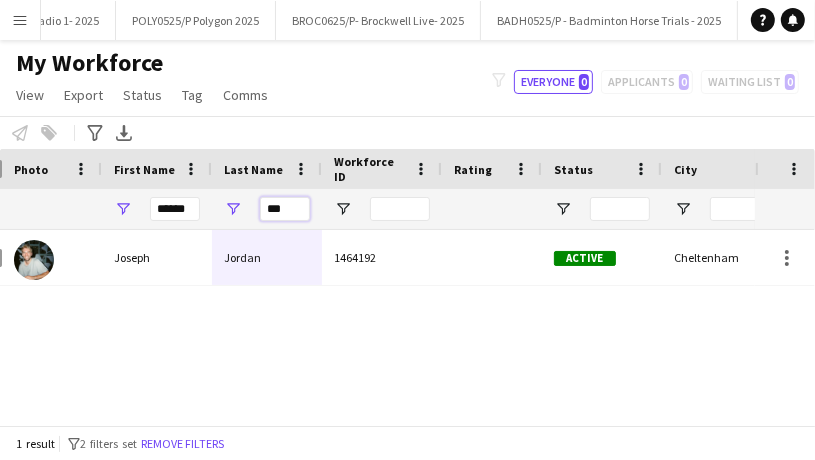 click on "***" at bounding box center (285, 209) 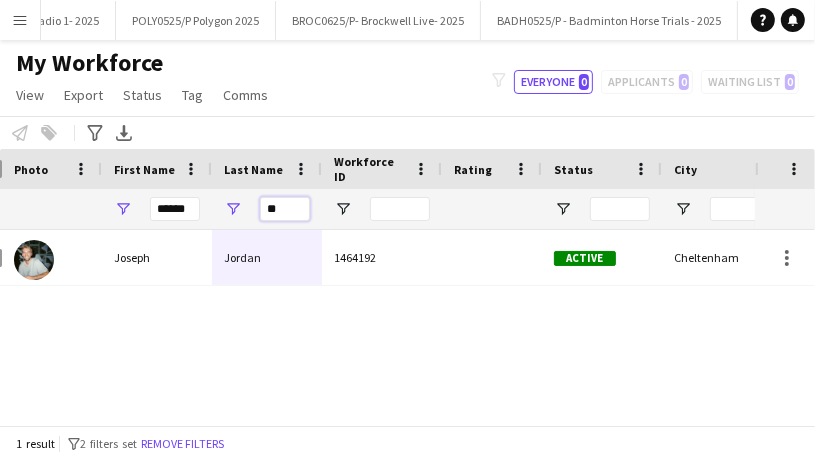 type on "*" 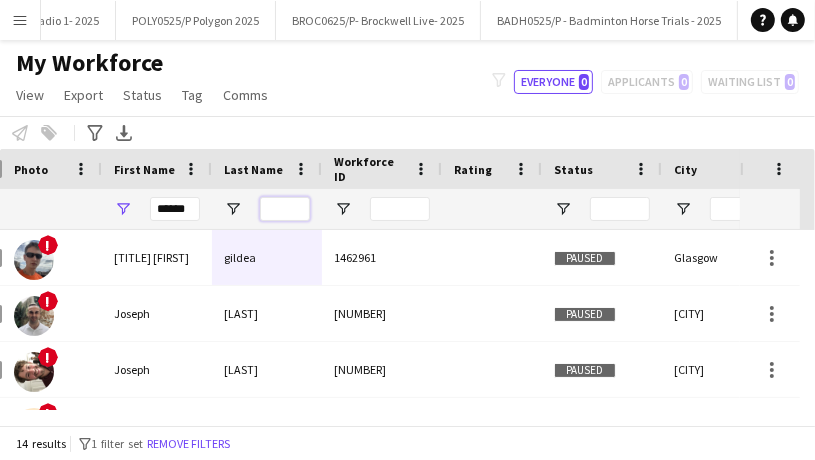 type 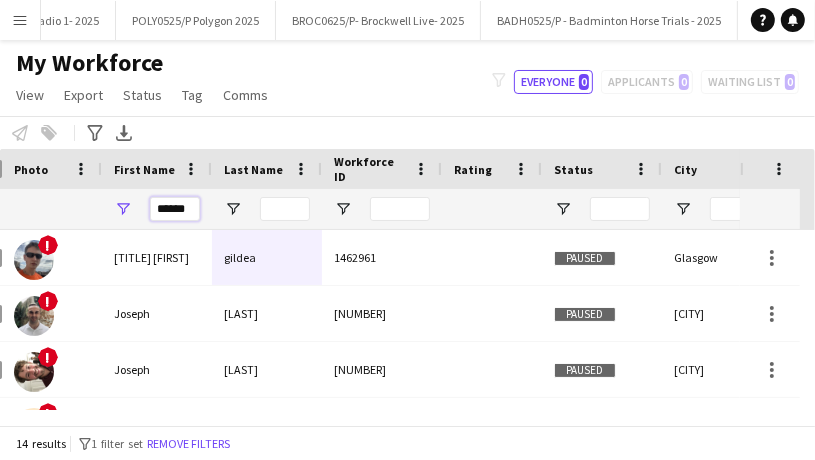 click on "******" at bounding box center [175, 209] 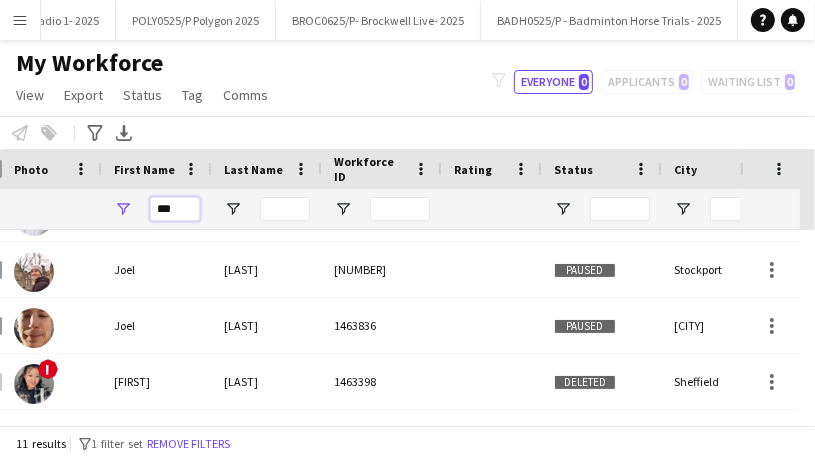 drag, startPoint x: 184, startPoint y: 208, endPoint x: 107, endPoint y: 204, distance: 77.10383 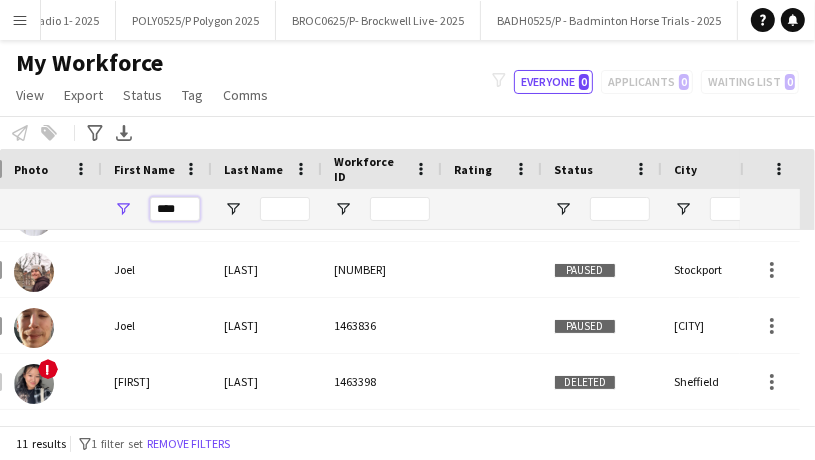 scroll, scrollTop: 380, scrollLeft: 0, axis: vertical 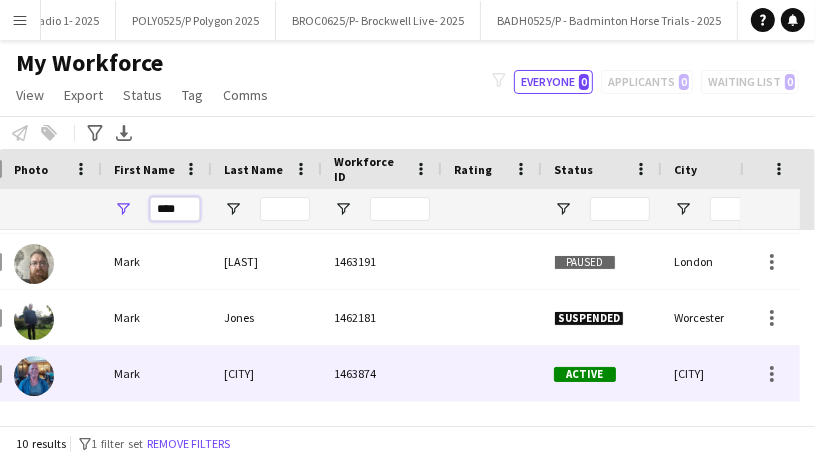 type on "****" 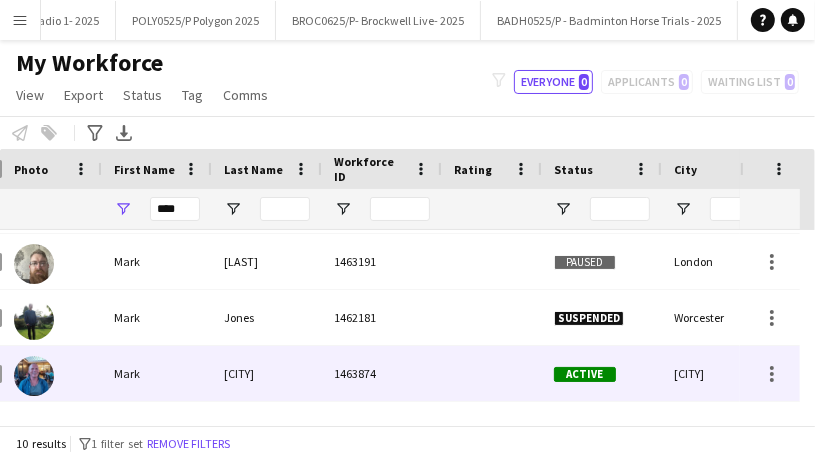 click on "[CITY]" at bounding box center [267, 373] 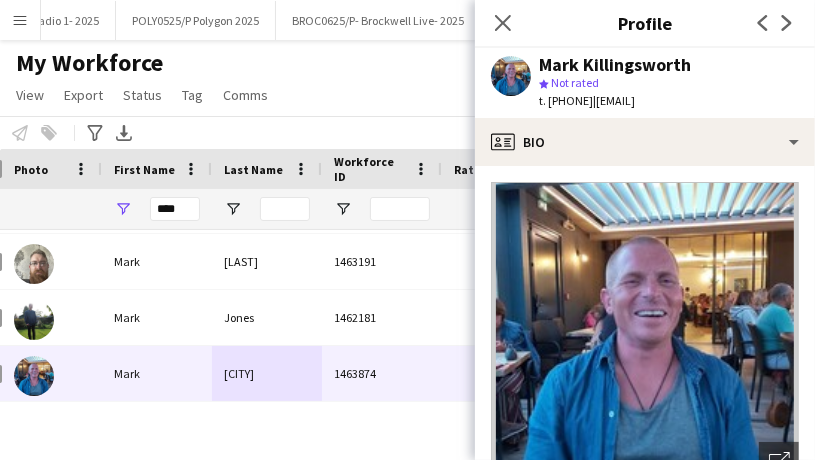 drag, startPoint x: 628, startPoint y: 99, endPoint x: 556, endPoint y: 97, distance: 72.02777 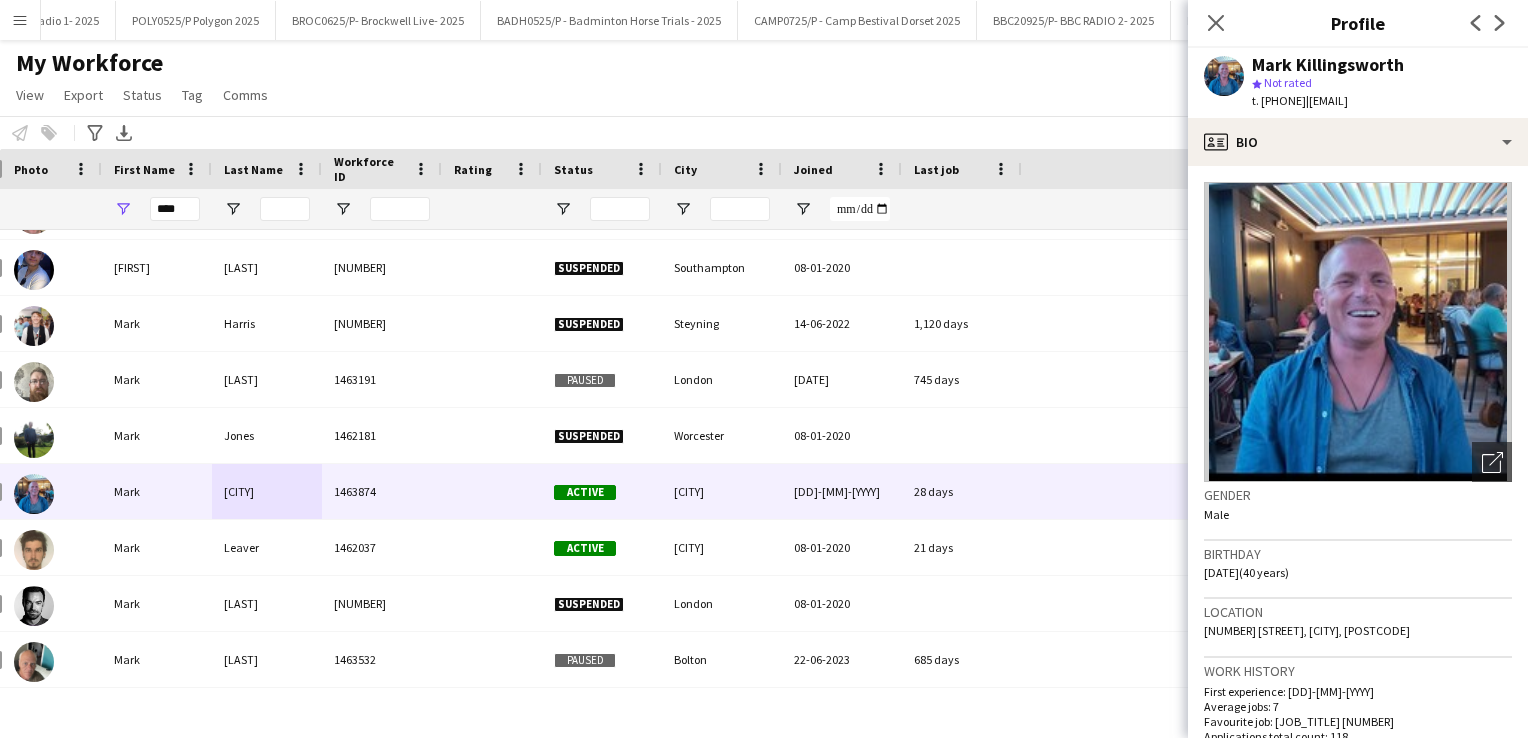 scroll, scrollTop: 101, scrollLeft: 0, axis: vertical 